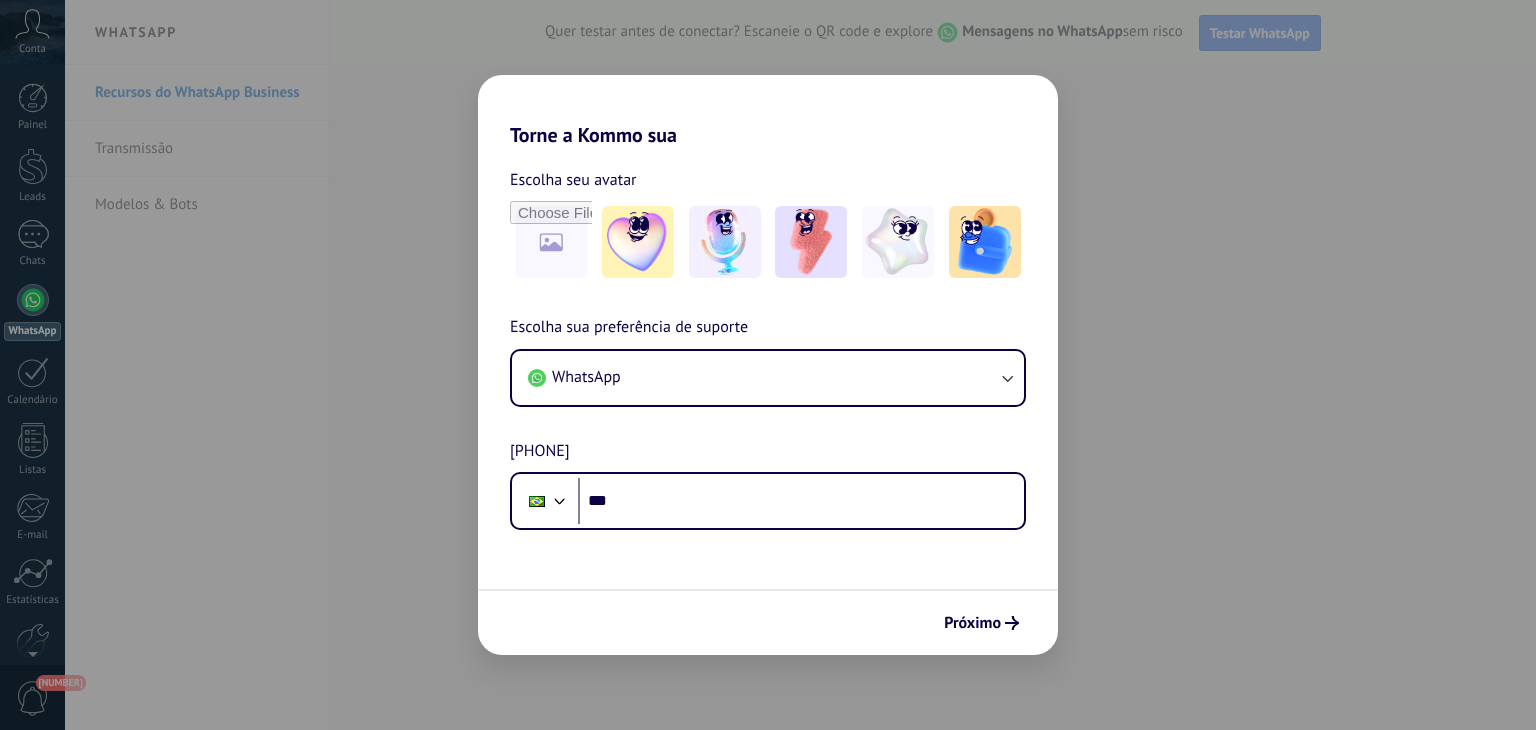 scroll, scrollTop: 0, scrollLeft: 0, axis: both 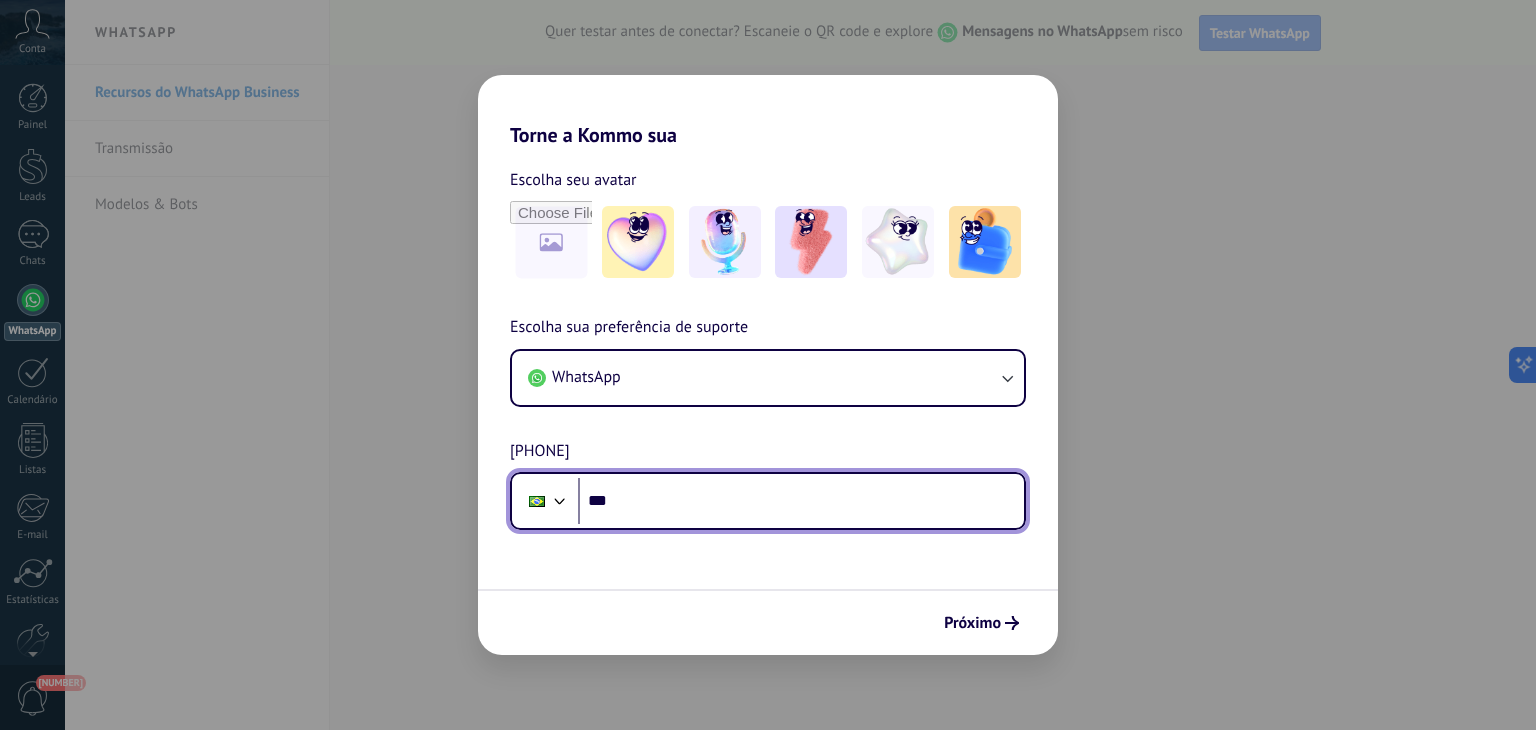 click on "***" at bounding box center [801, 501] 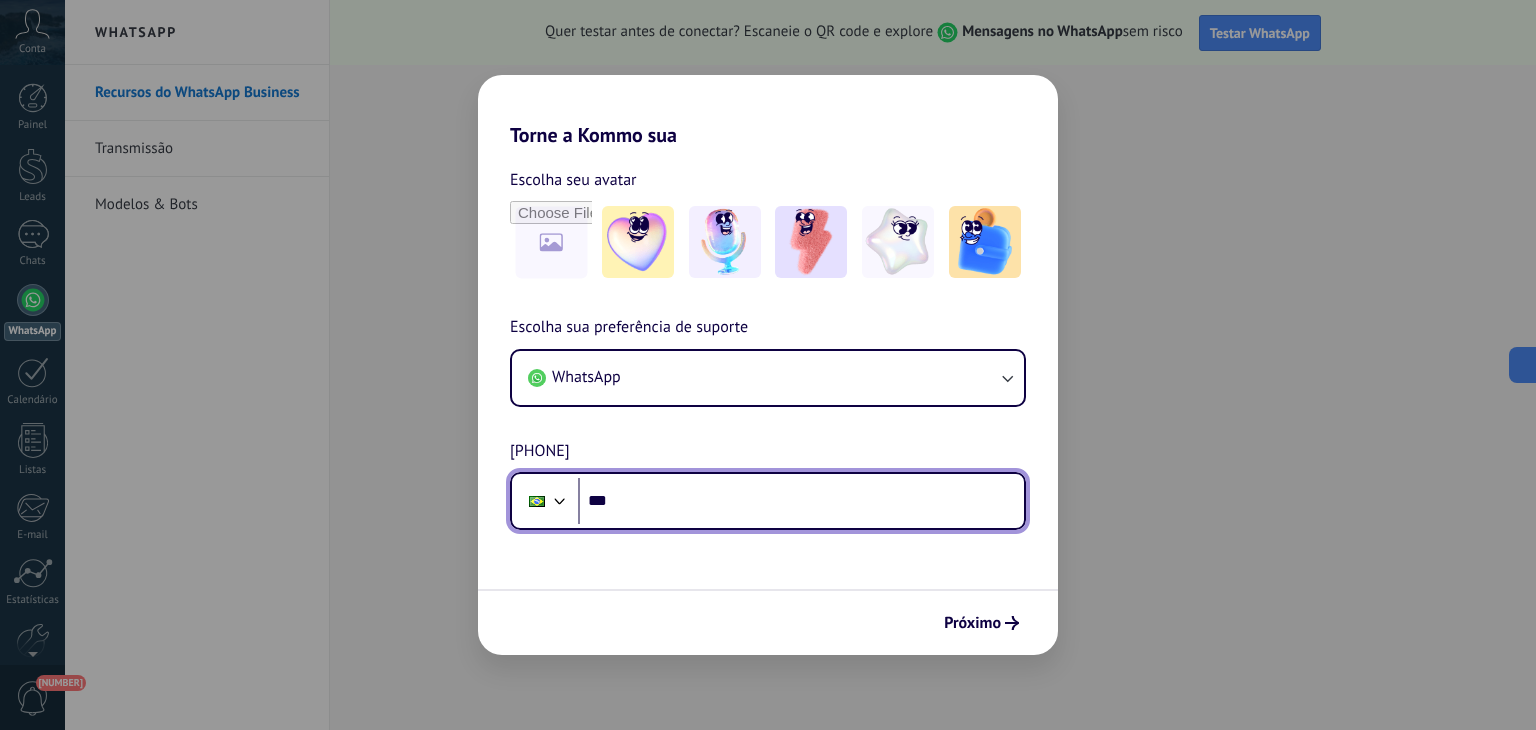 scroll, scrollTop: 0, scrollLeft: 0, axis: both 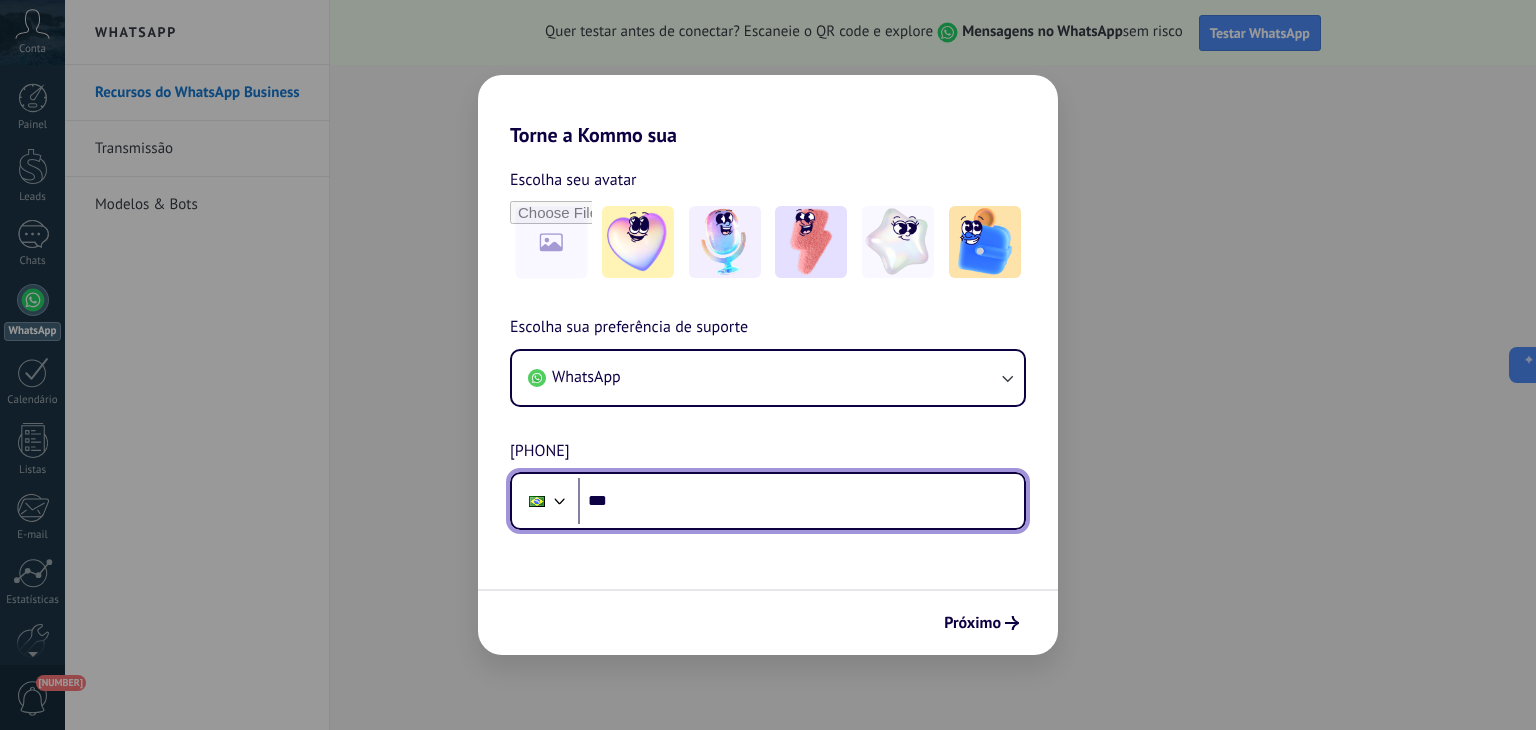paste on "**********" 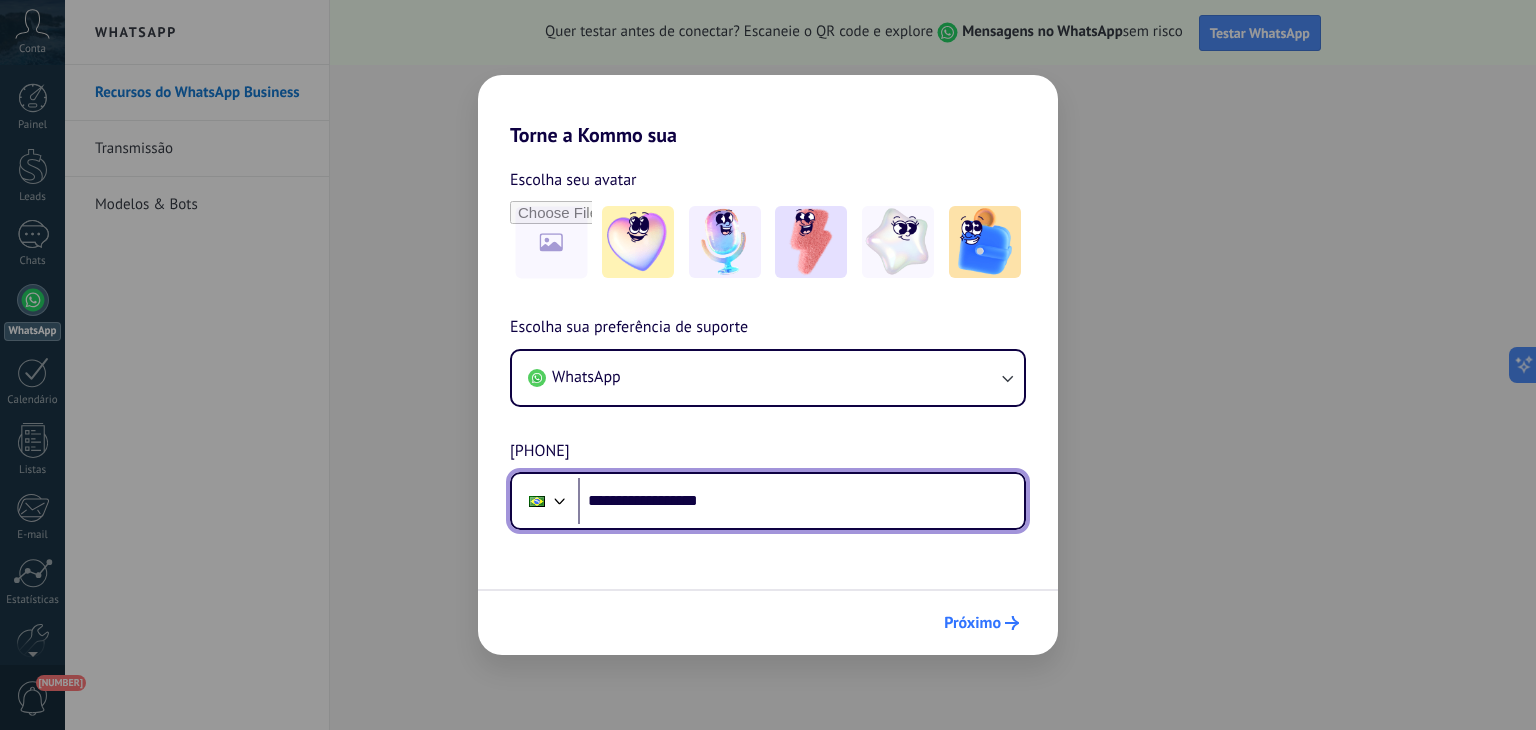 type on "**********" 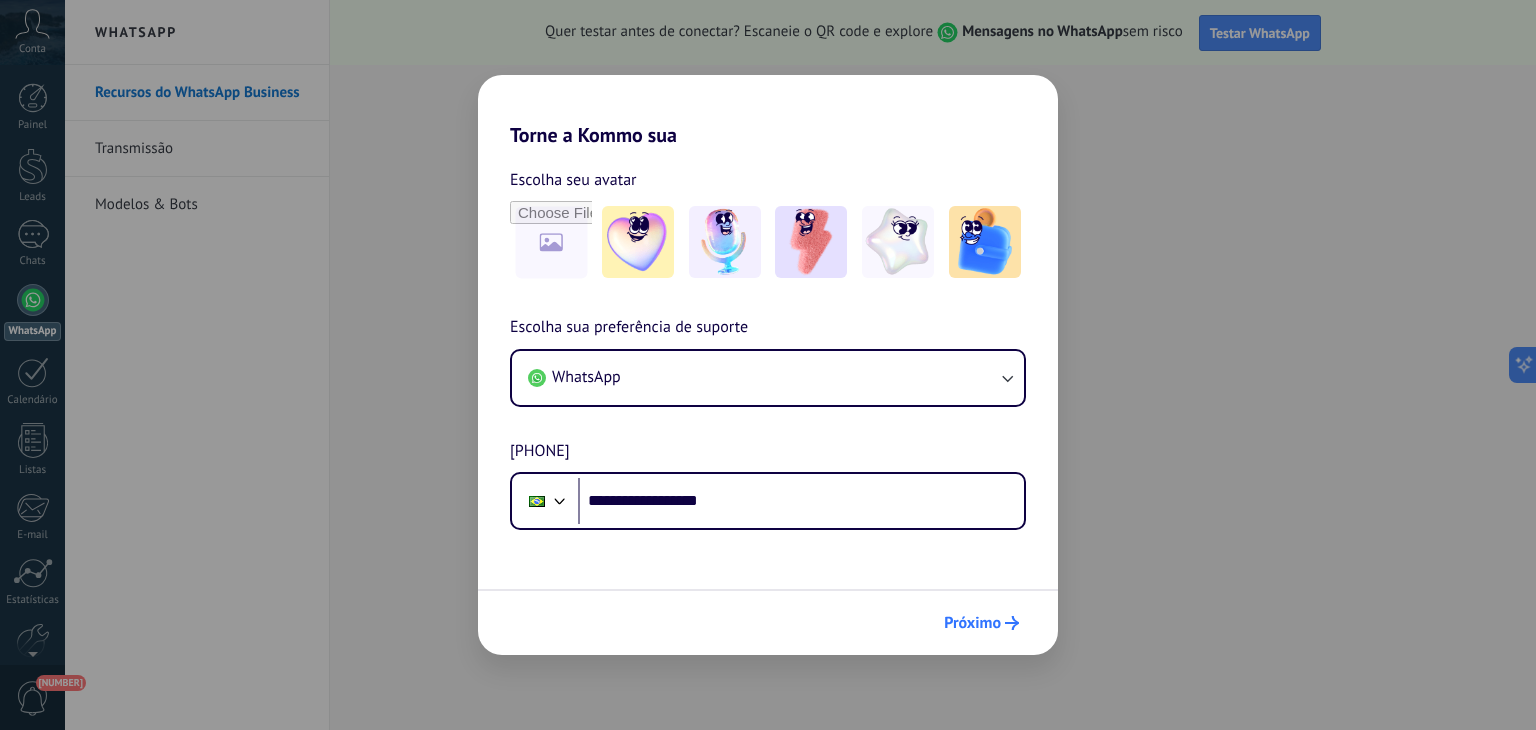 click on "Próximo" at bounding box center (972, 623) 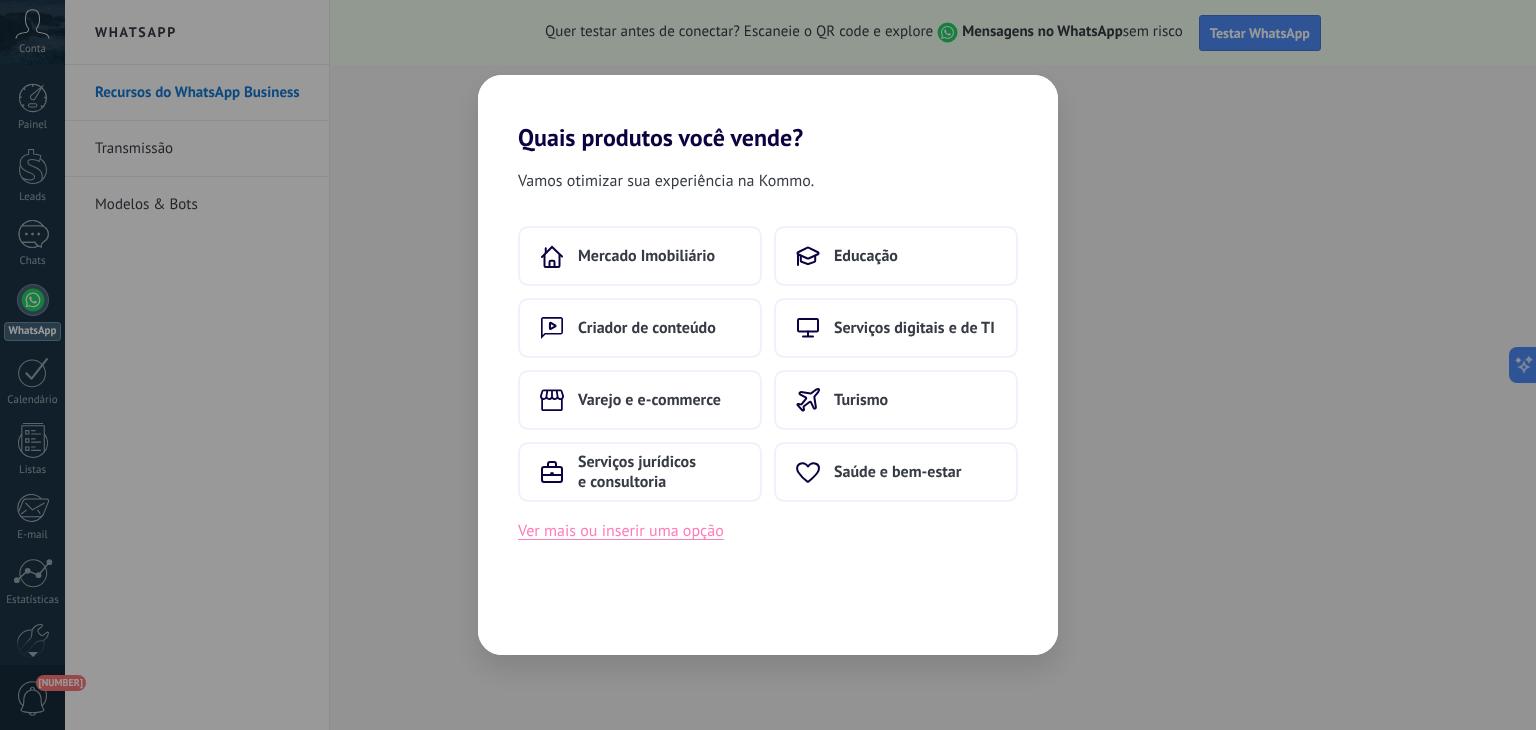 click on "Ver mais ou inserir uma opção" at bounding box center [621, 531] 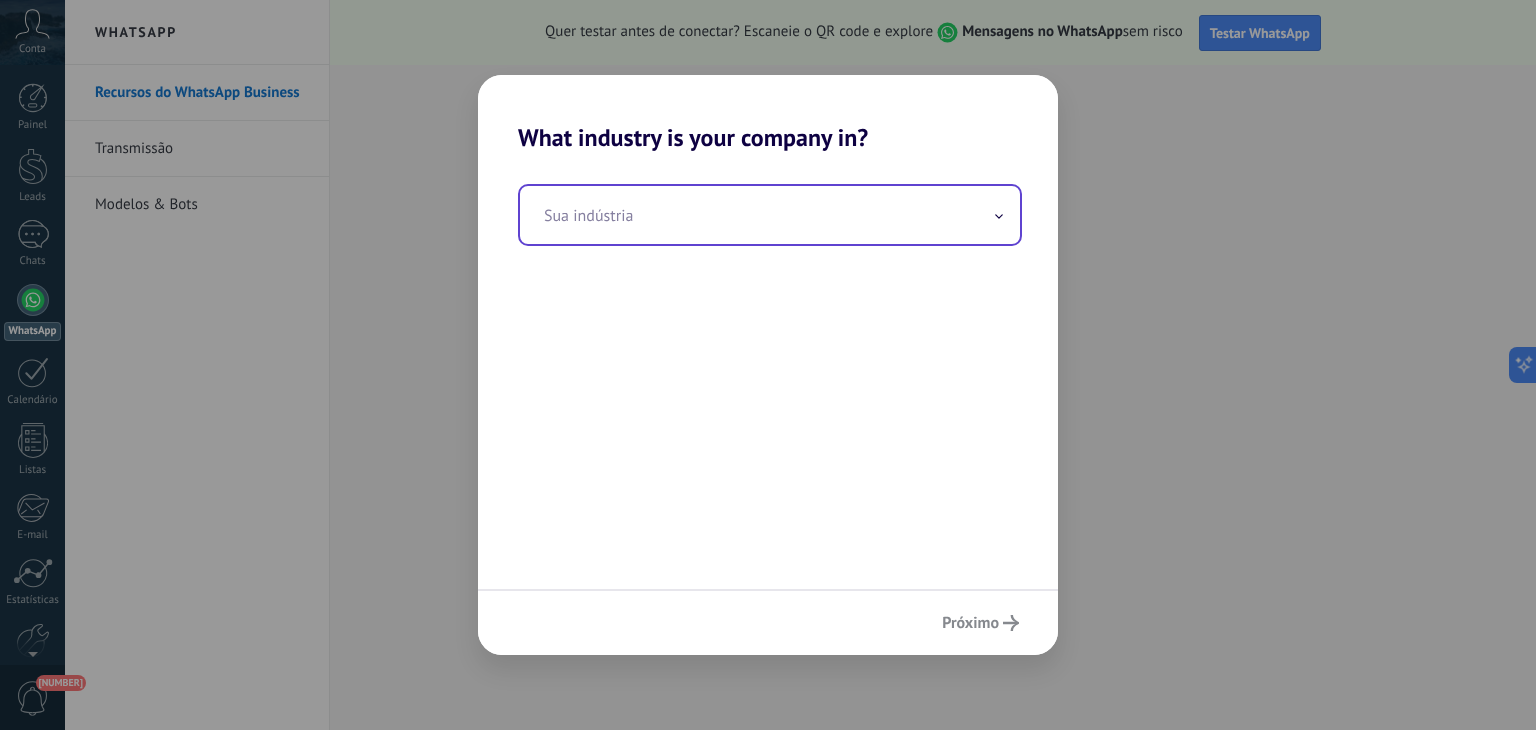 click at bounding box center (770, 215) 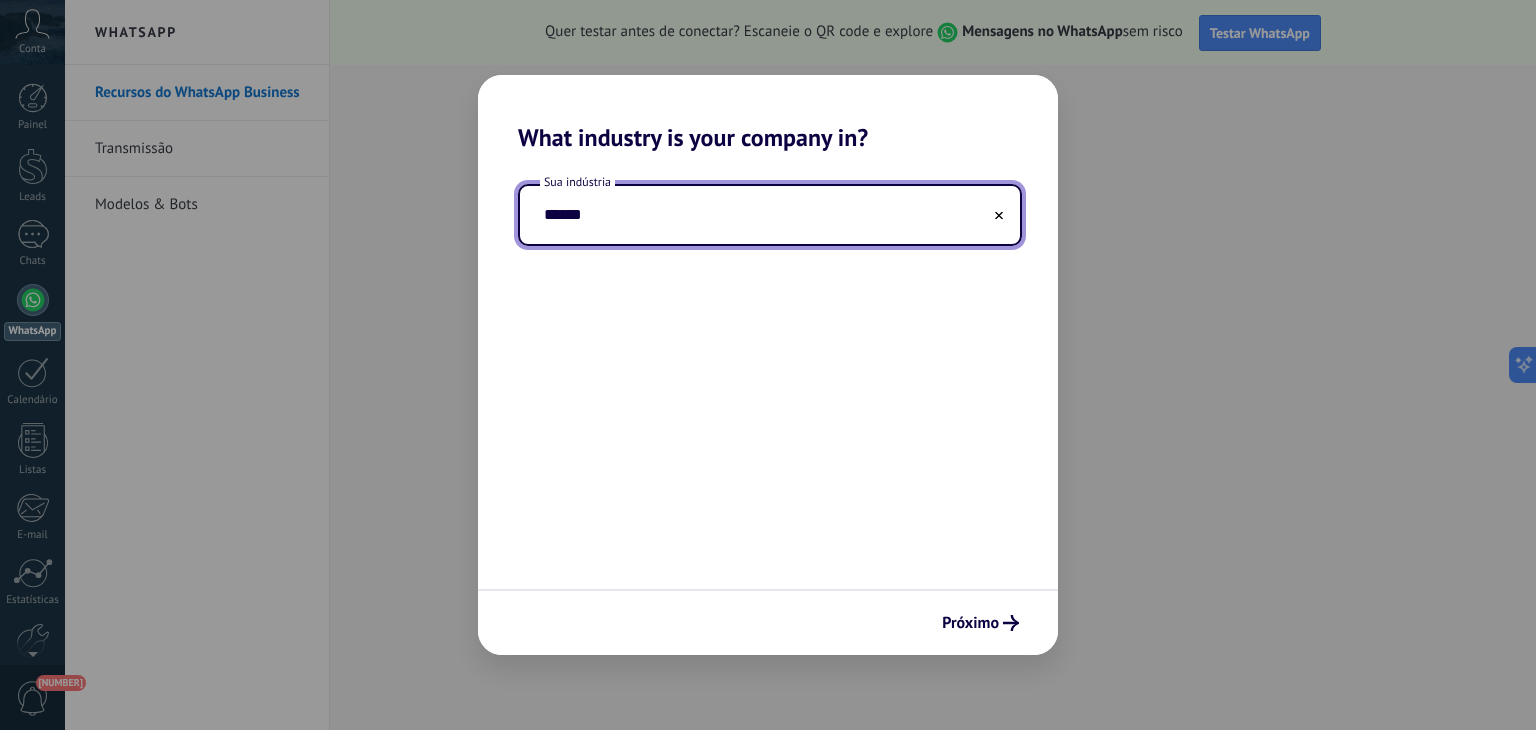 type on "******" 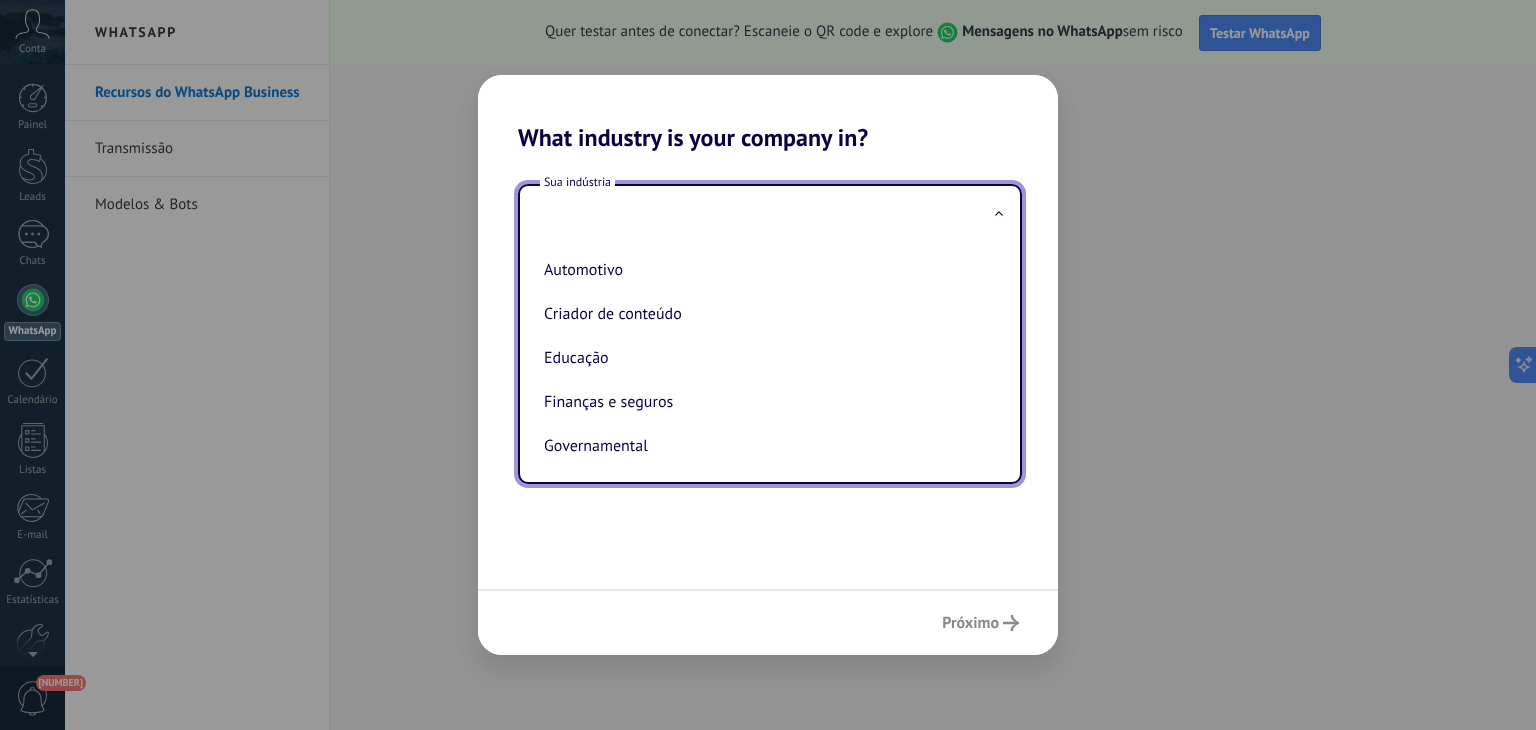 click at bounding box center (999, 215) 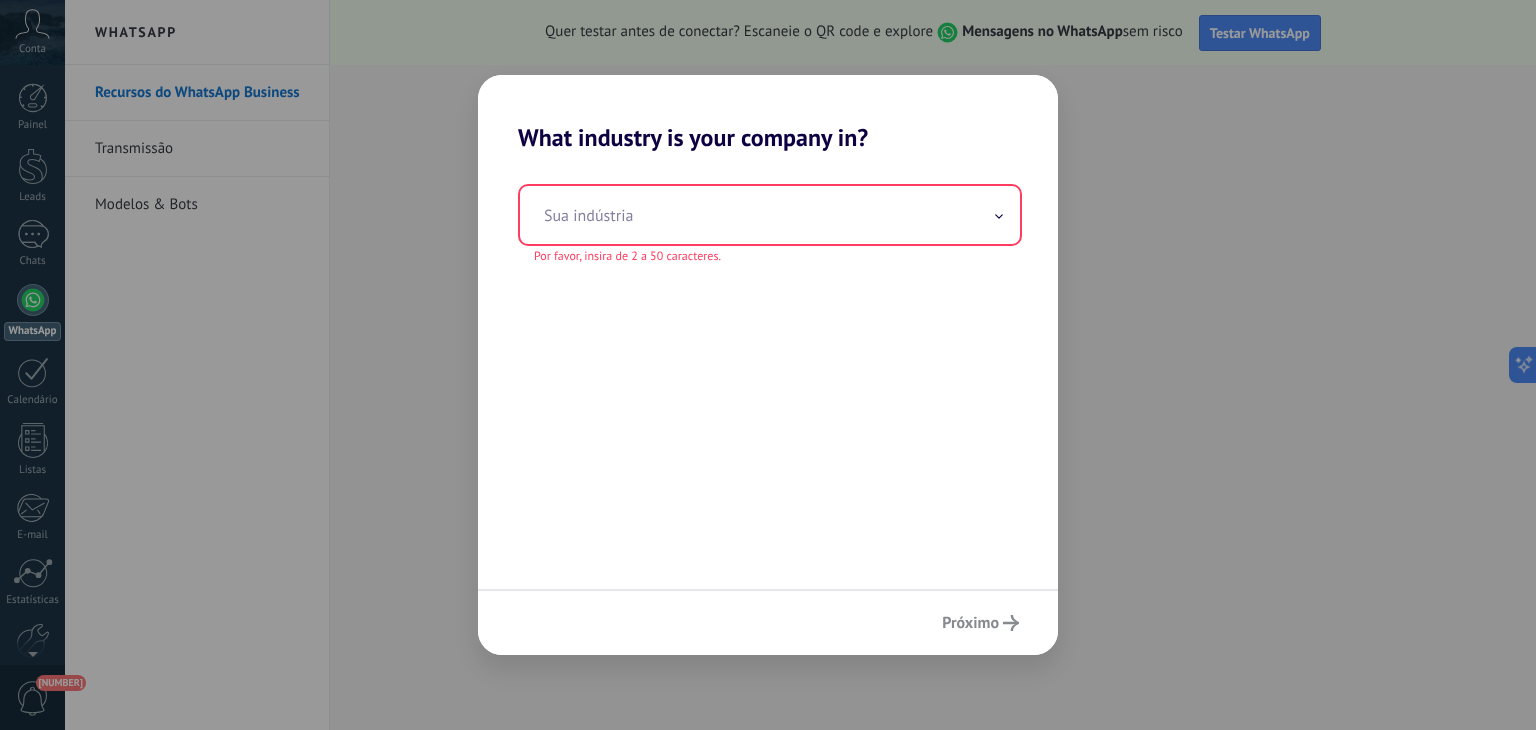 click on "Próximo" at bounding box center [768, 622] 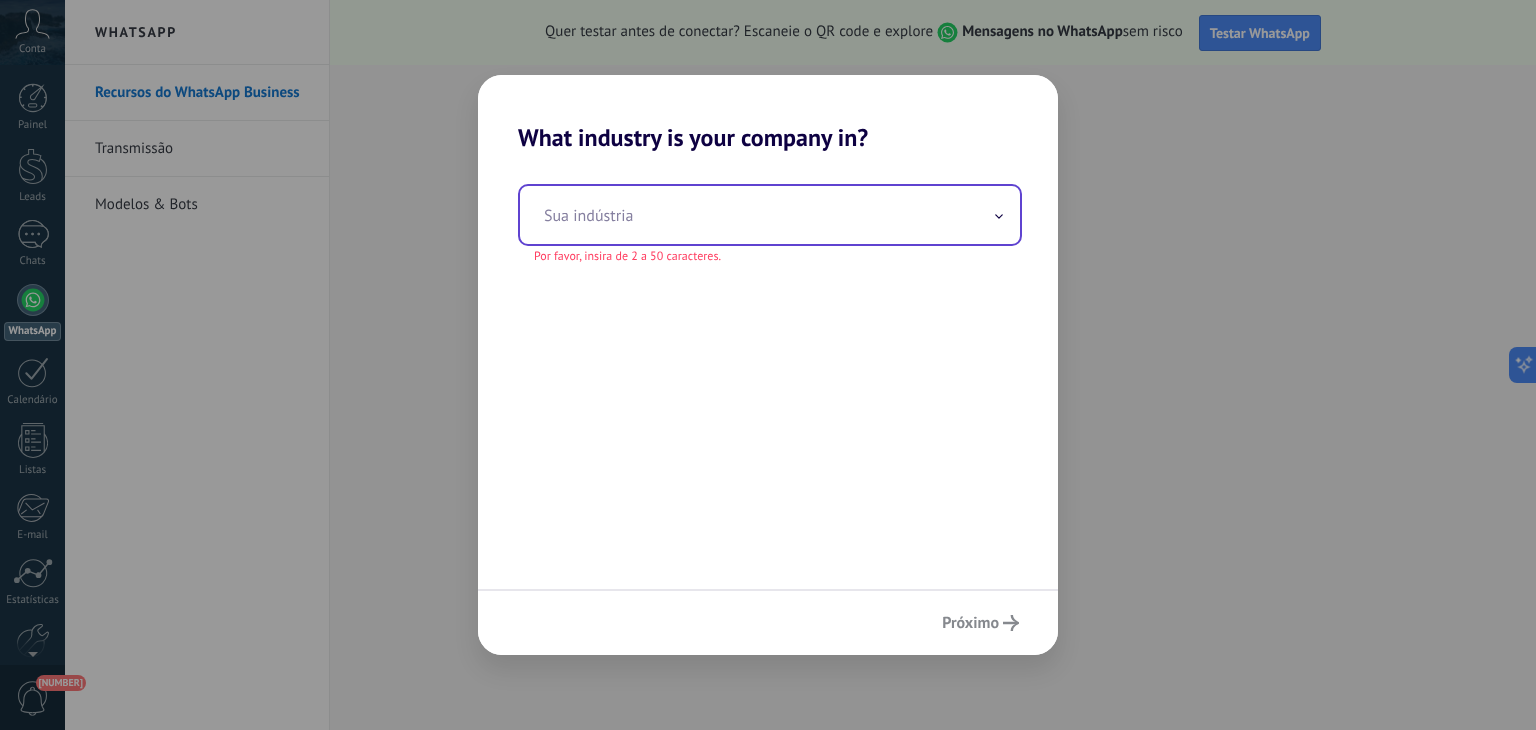 click at bounding box center (770, 215) 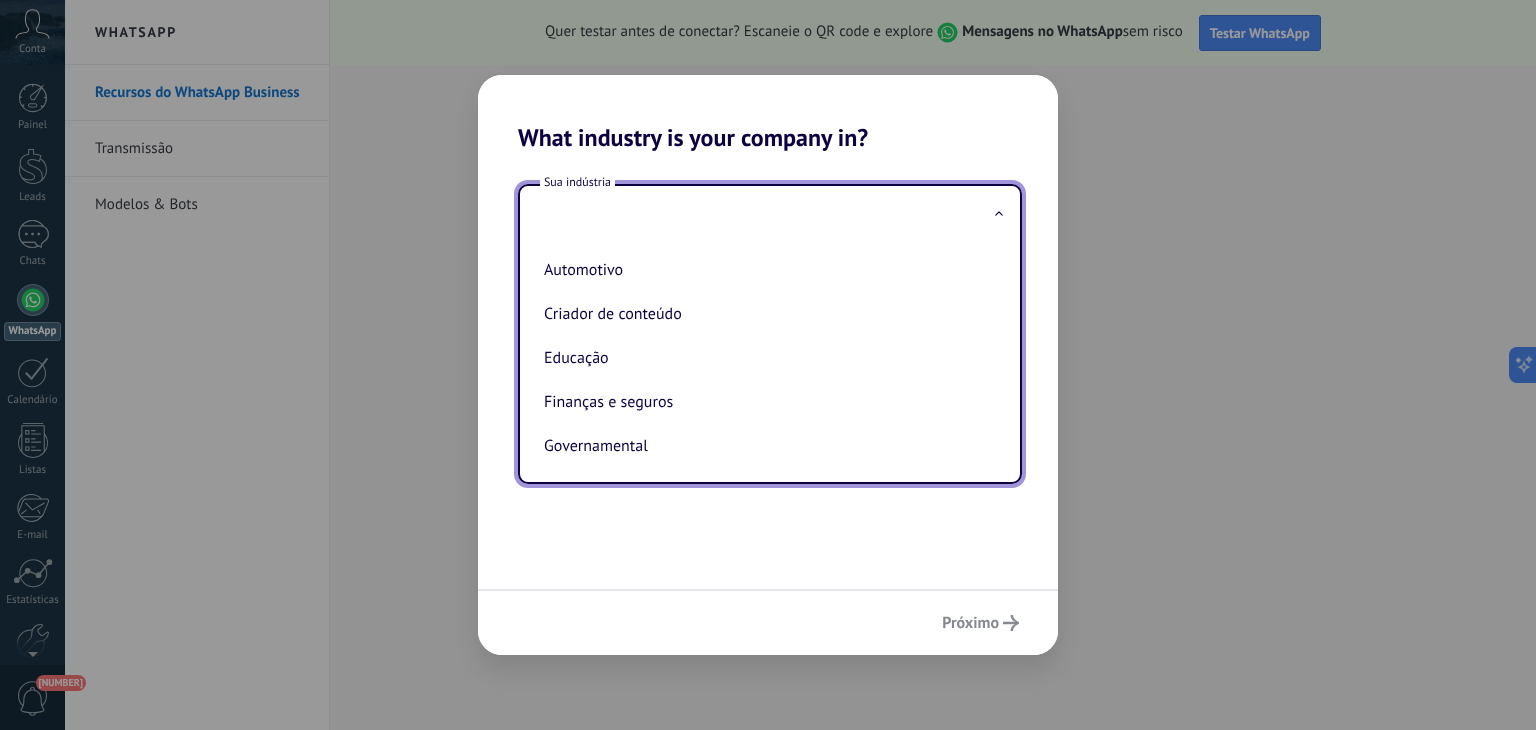 click at bounding box center (770, 215) 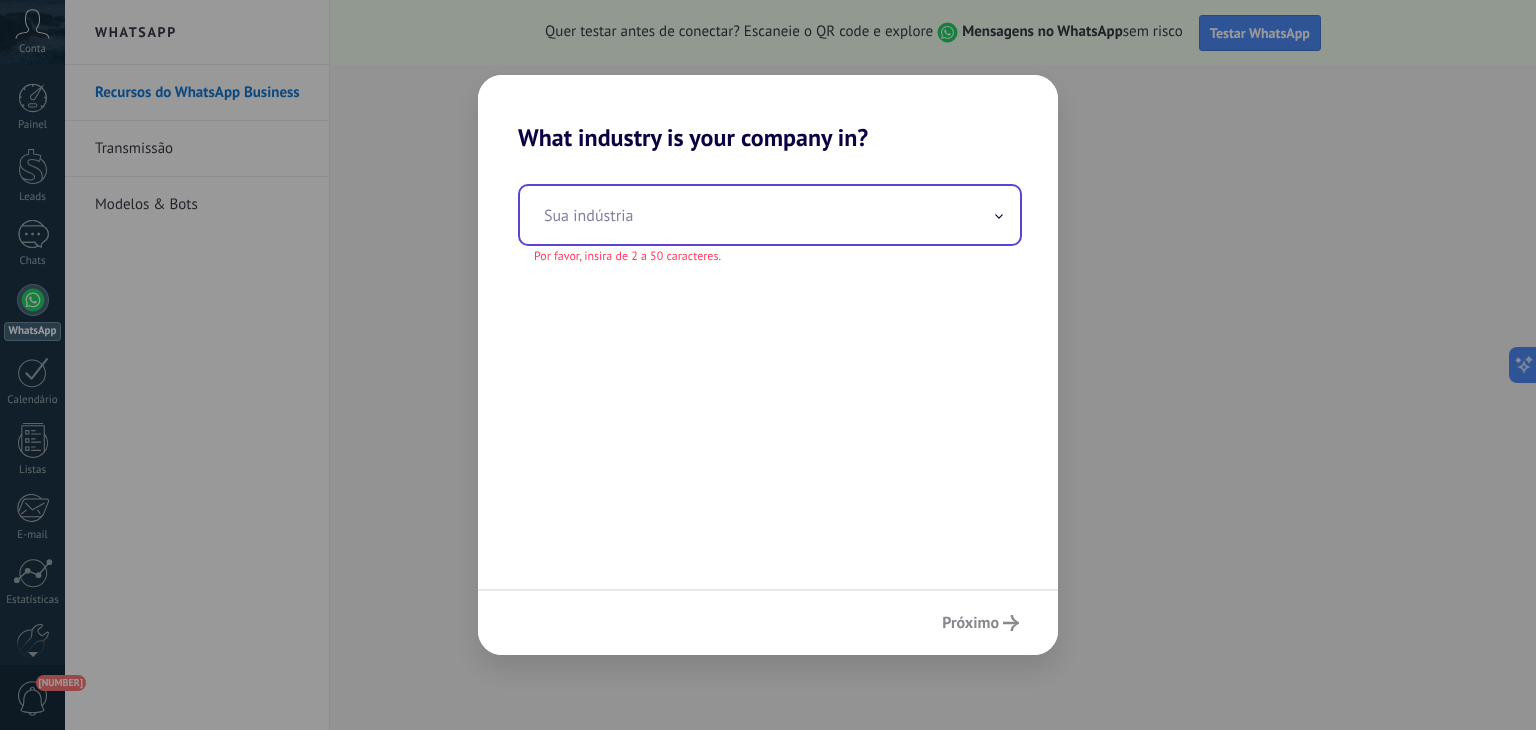 click at bounding box center [770, 215] 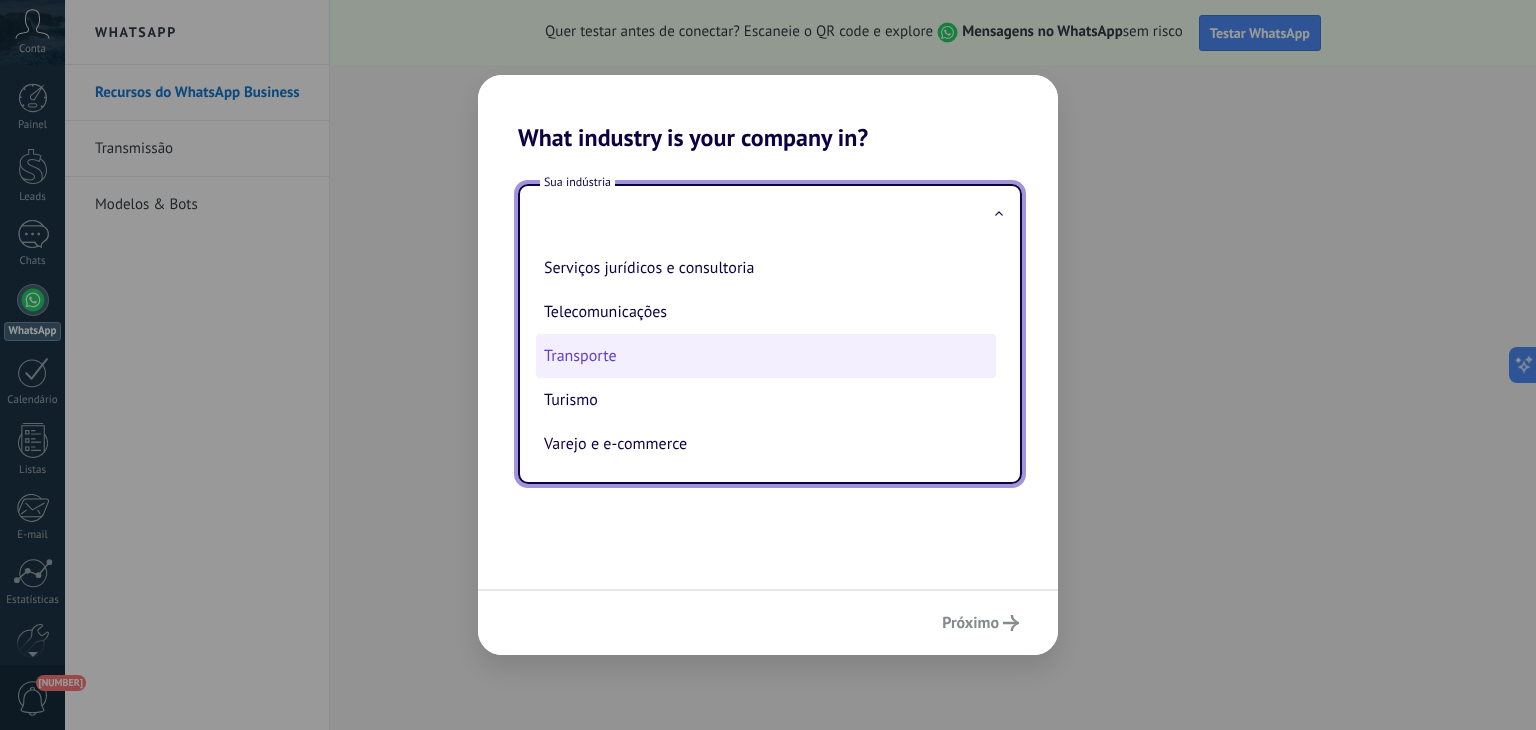 scroll, scrollTop: 543, scrollLeft: 0, axis: vertical 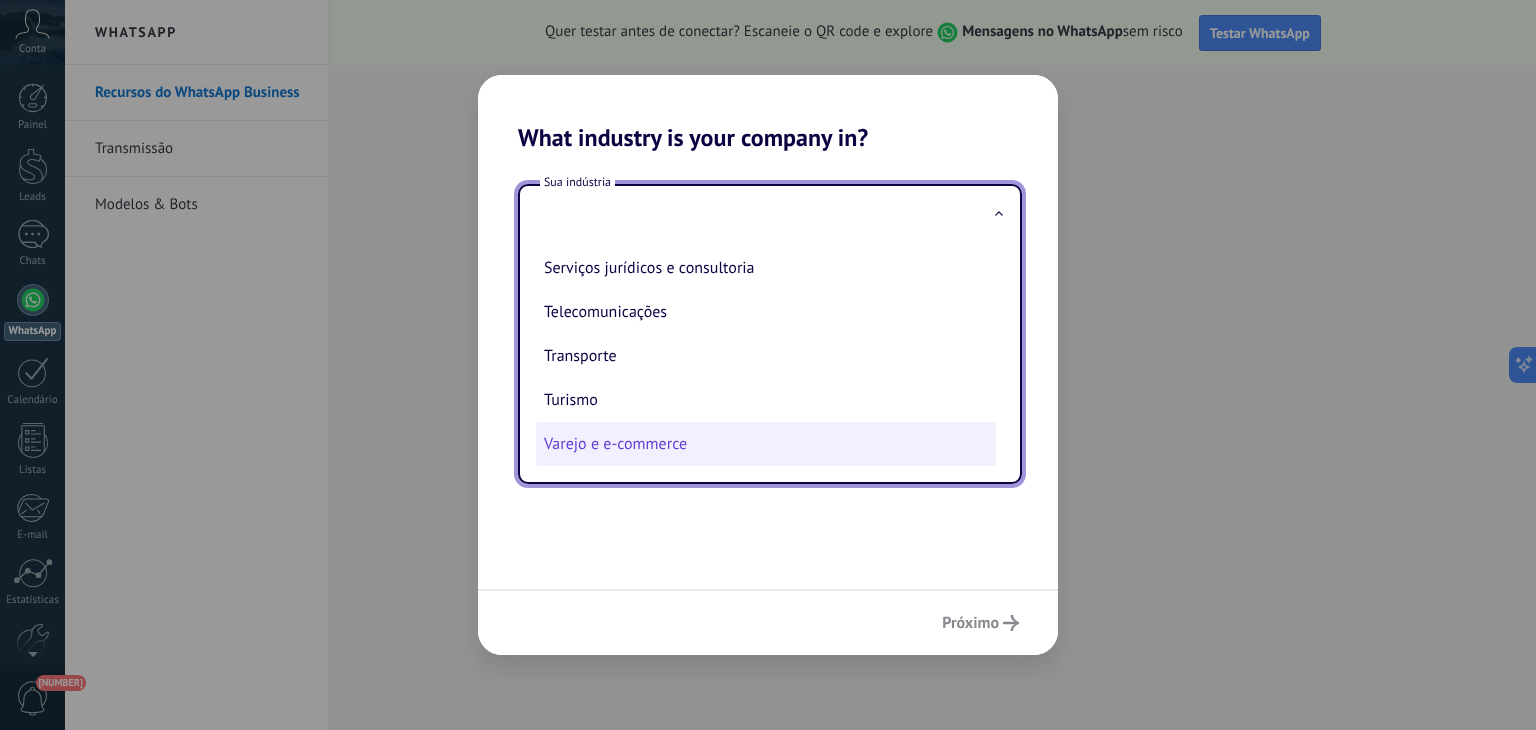 click on "Varejo e e-commerce" at bounding box center [766, 444] 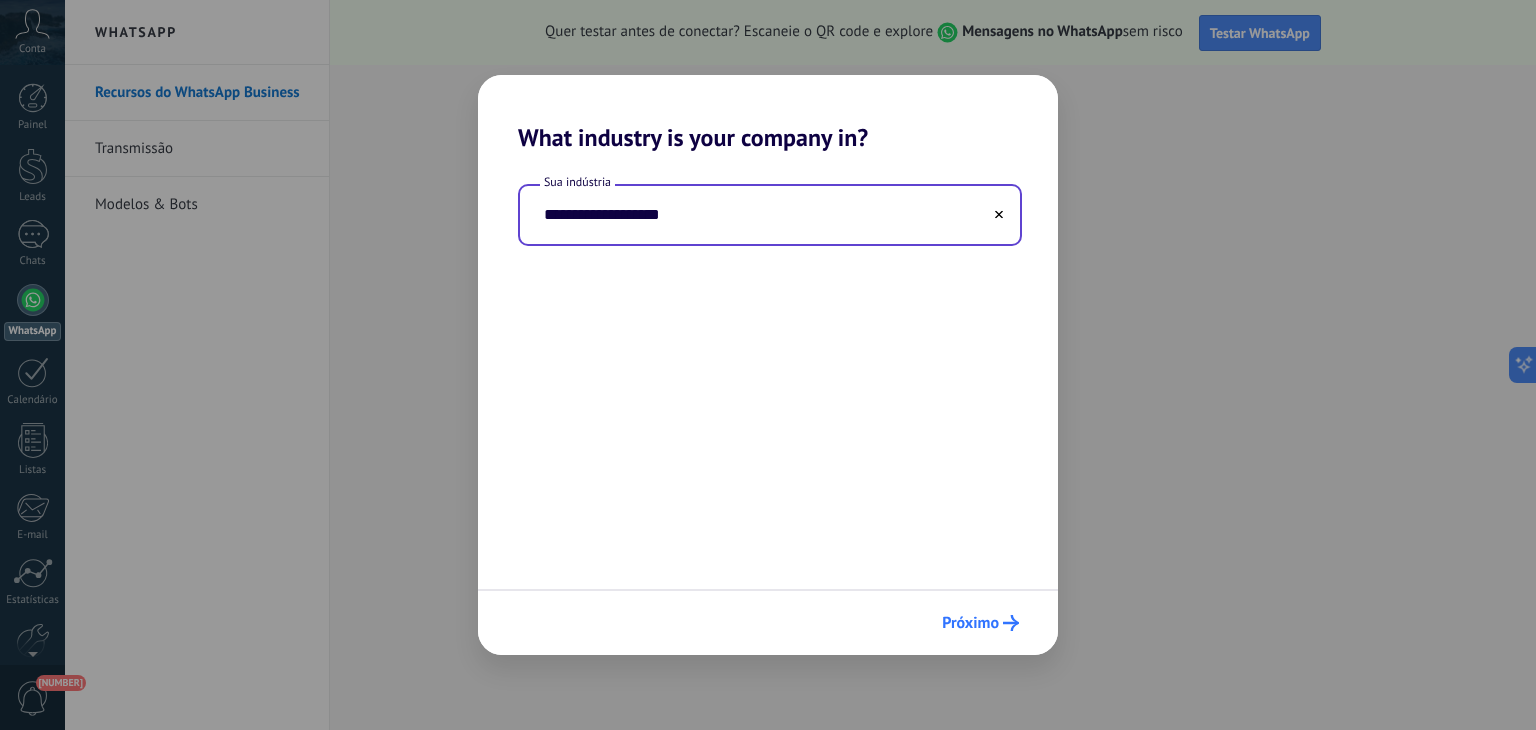 click on "Próximo" at bounding box center [970, 623] 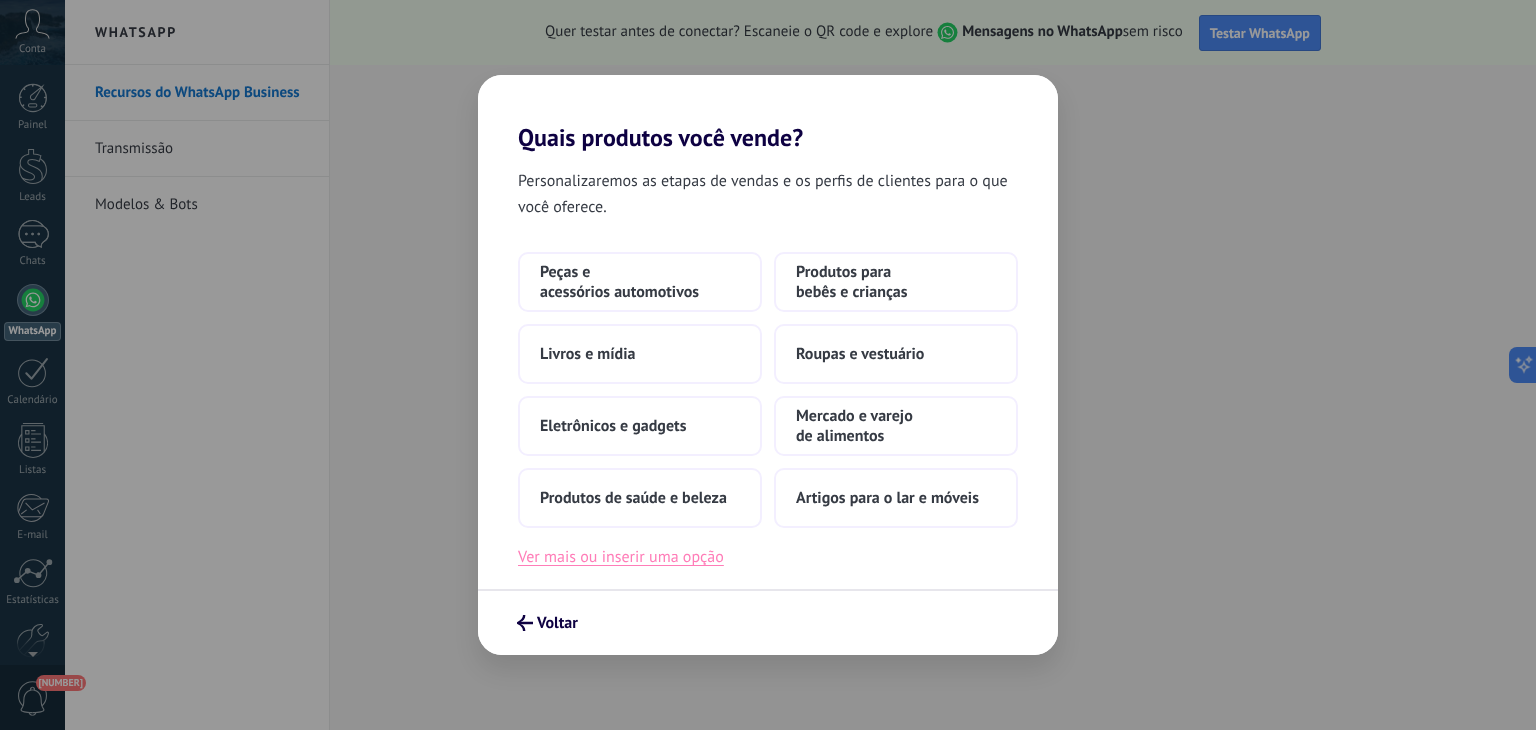 click on "Ver mais ou inserir uma opção" at bounding box center [621, 557] 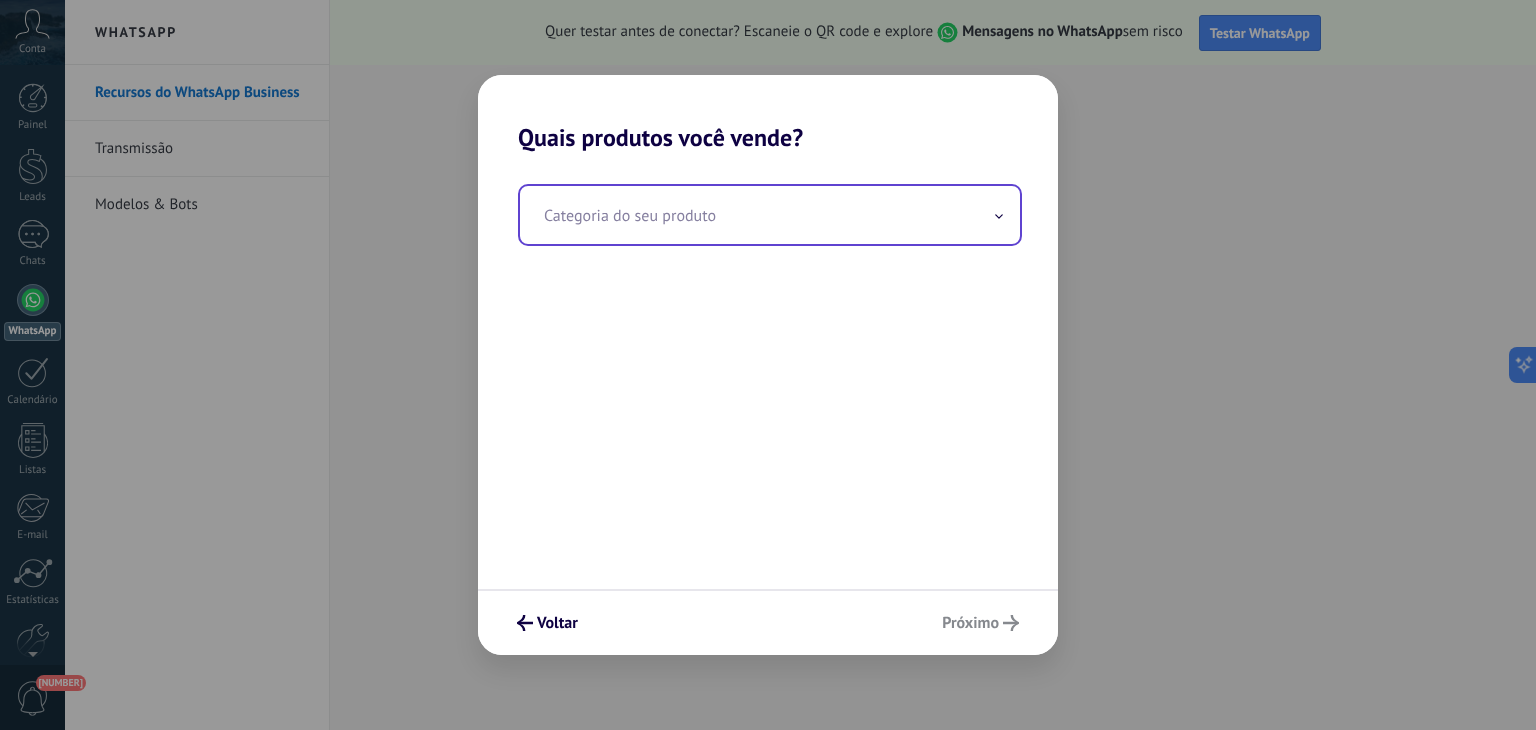 click at bounding box center [770, 215] 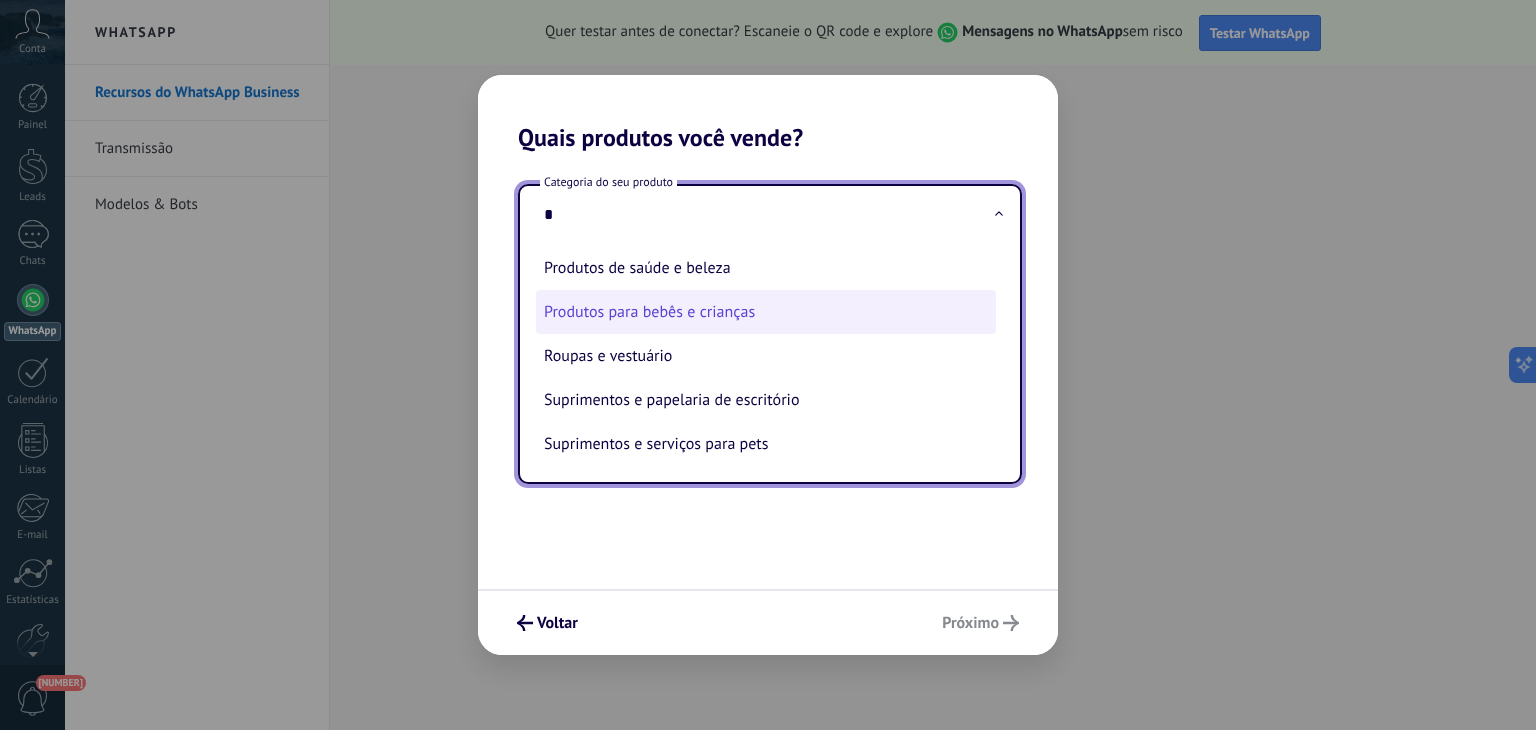 scroll, scrollTop: 0, scrollLeft: 0, axis: both 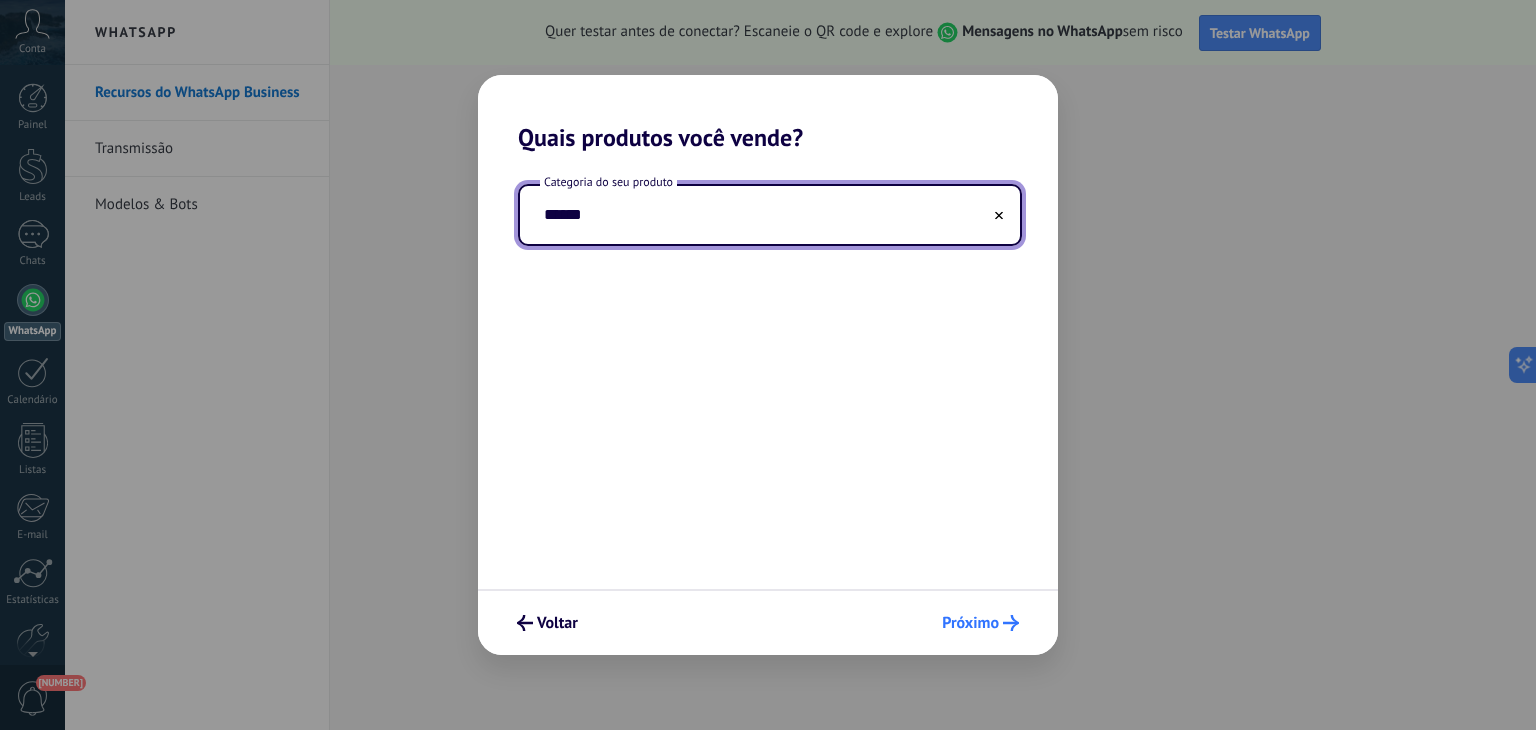 type on "******" 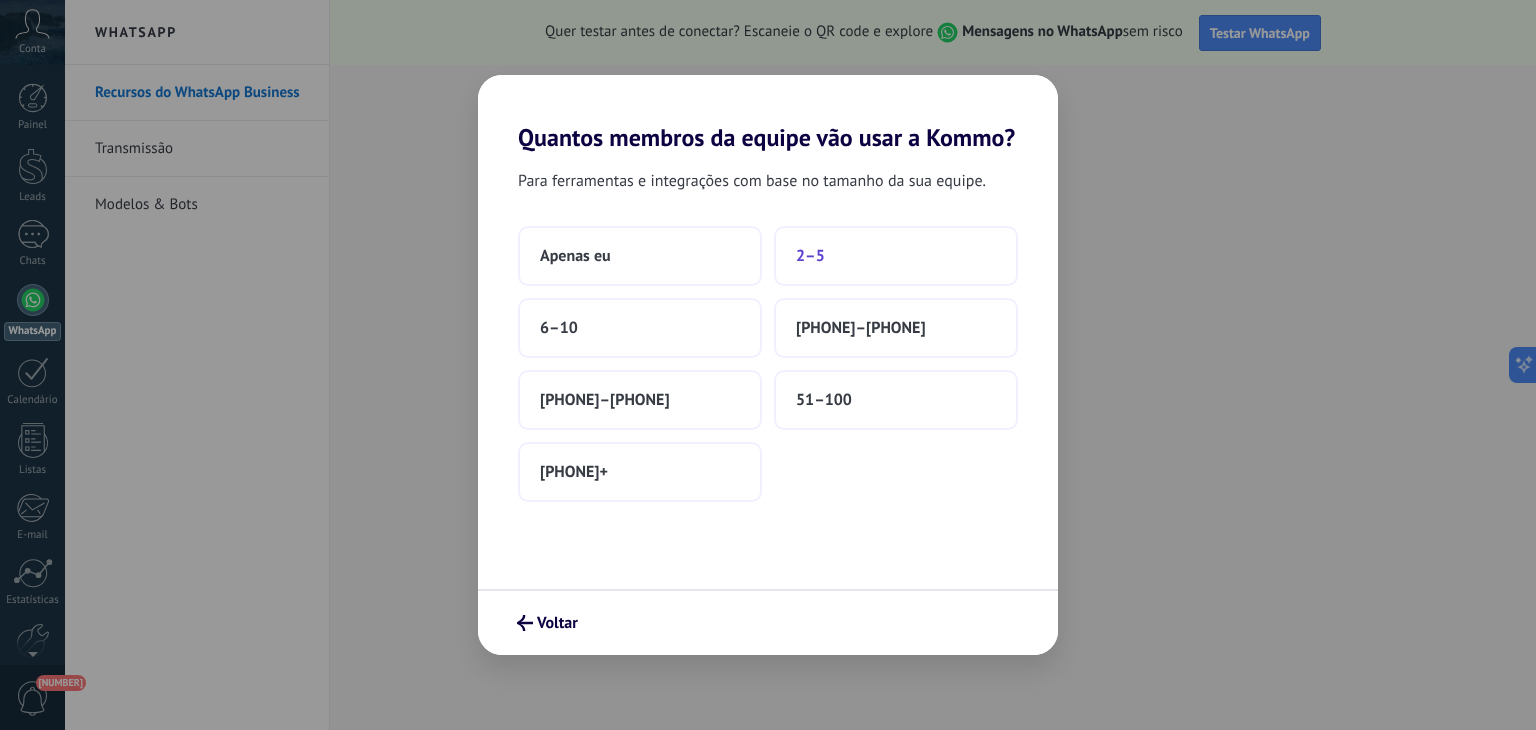 click on "2–5" at bounding box center [896, 256] 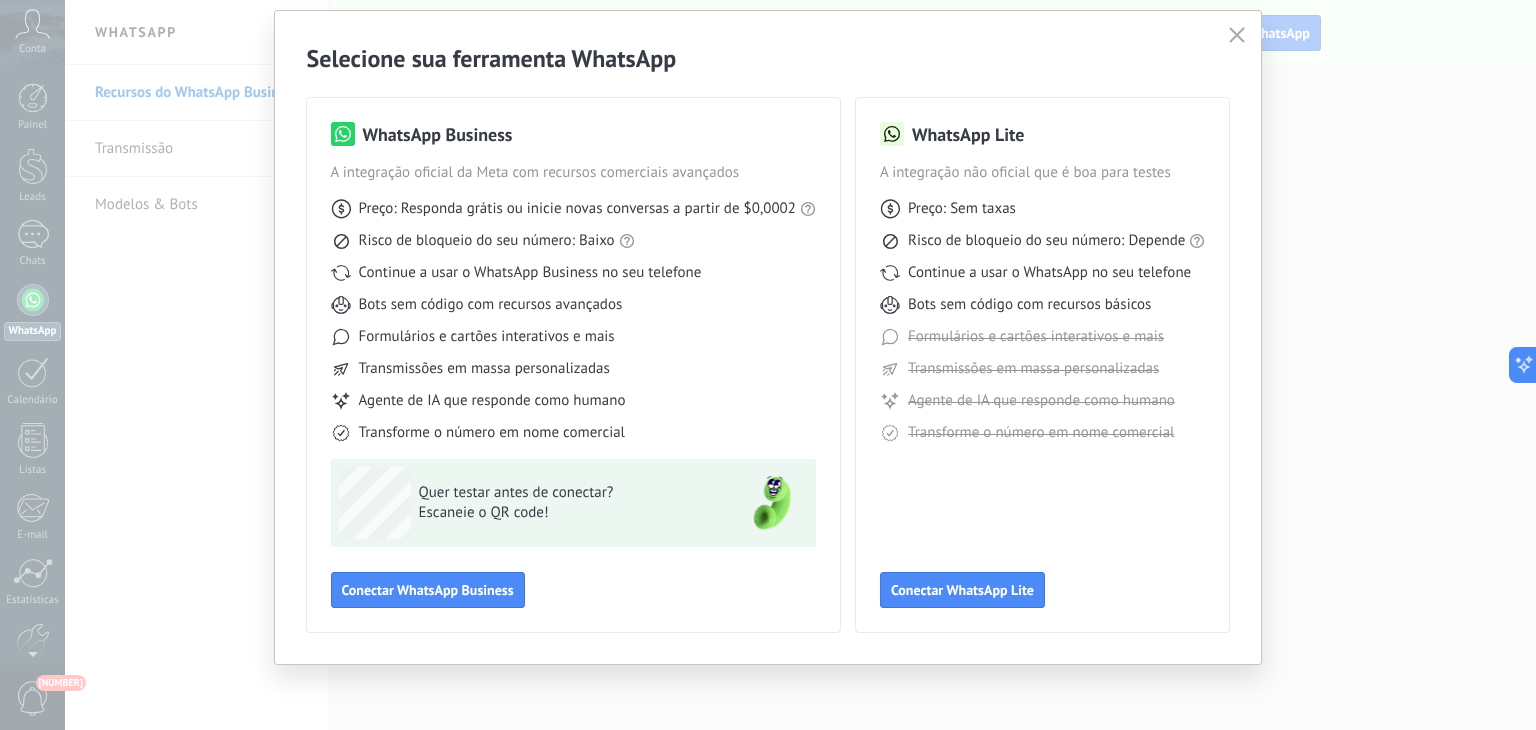 scroll, scrollTop: 0, scrollLeft: 0, axis: both 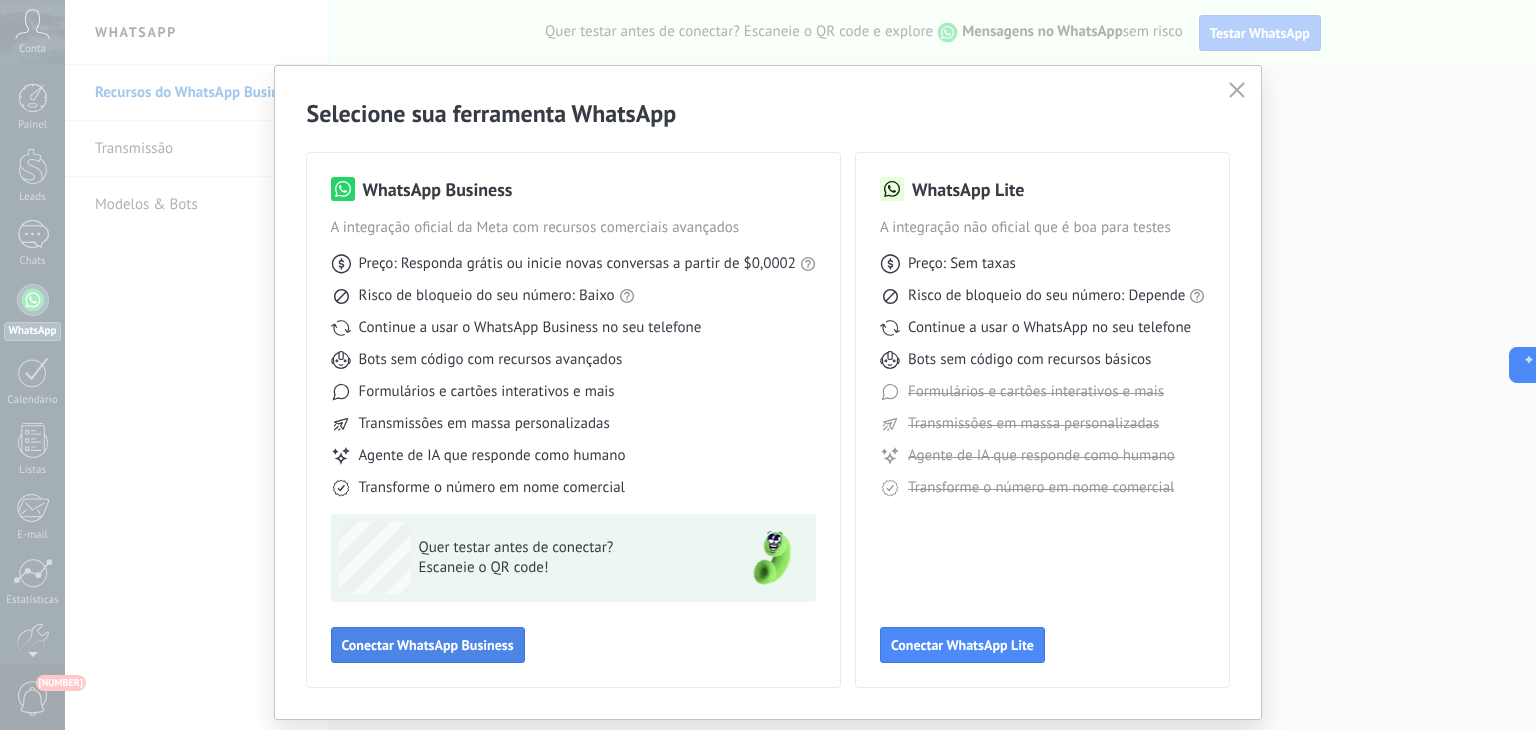 click on "Conectar WhatsApp Business" at bounding box center (428, 645) 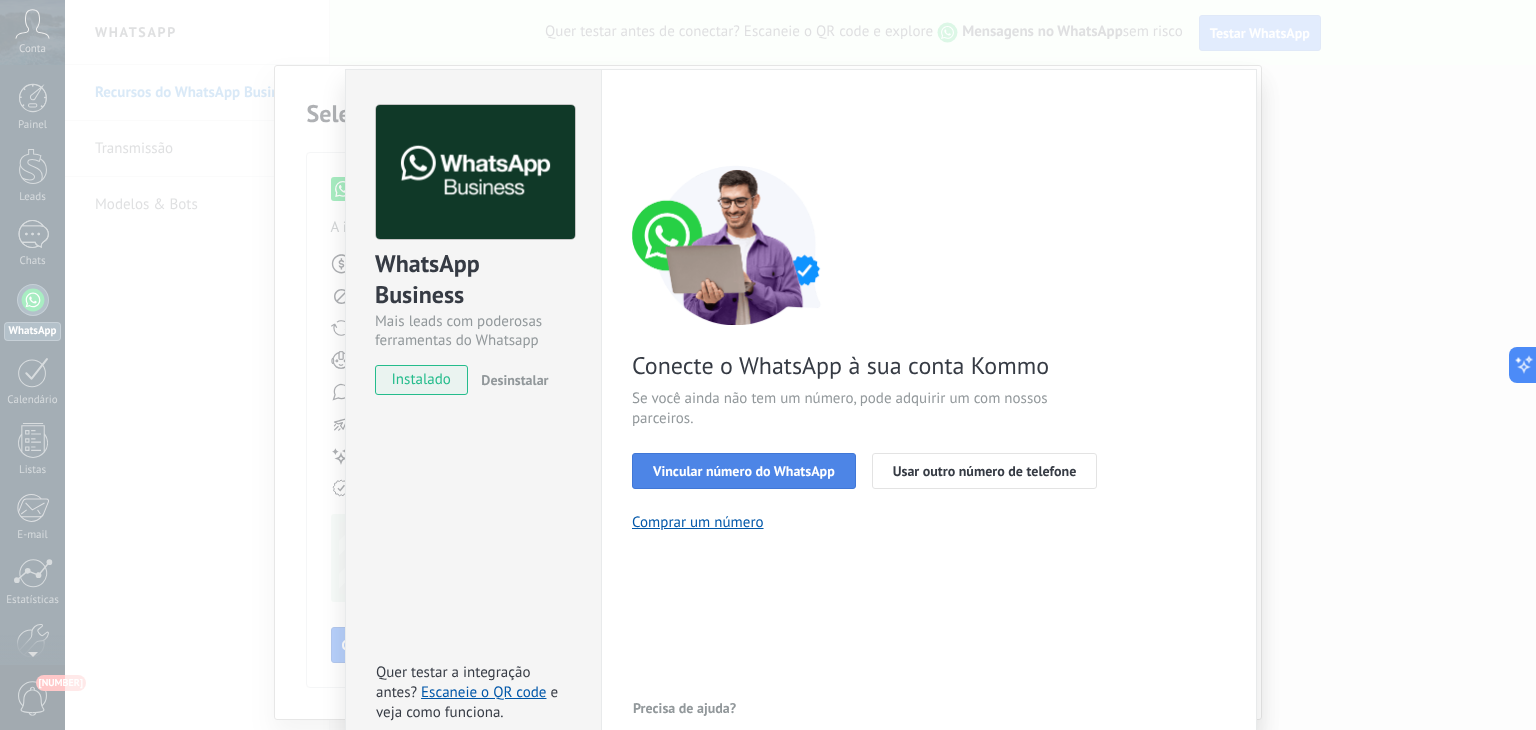 scroll, scrollTop: 28, scrollLeft: 0, axis: vertical 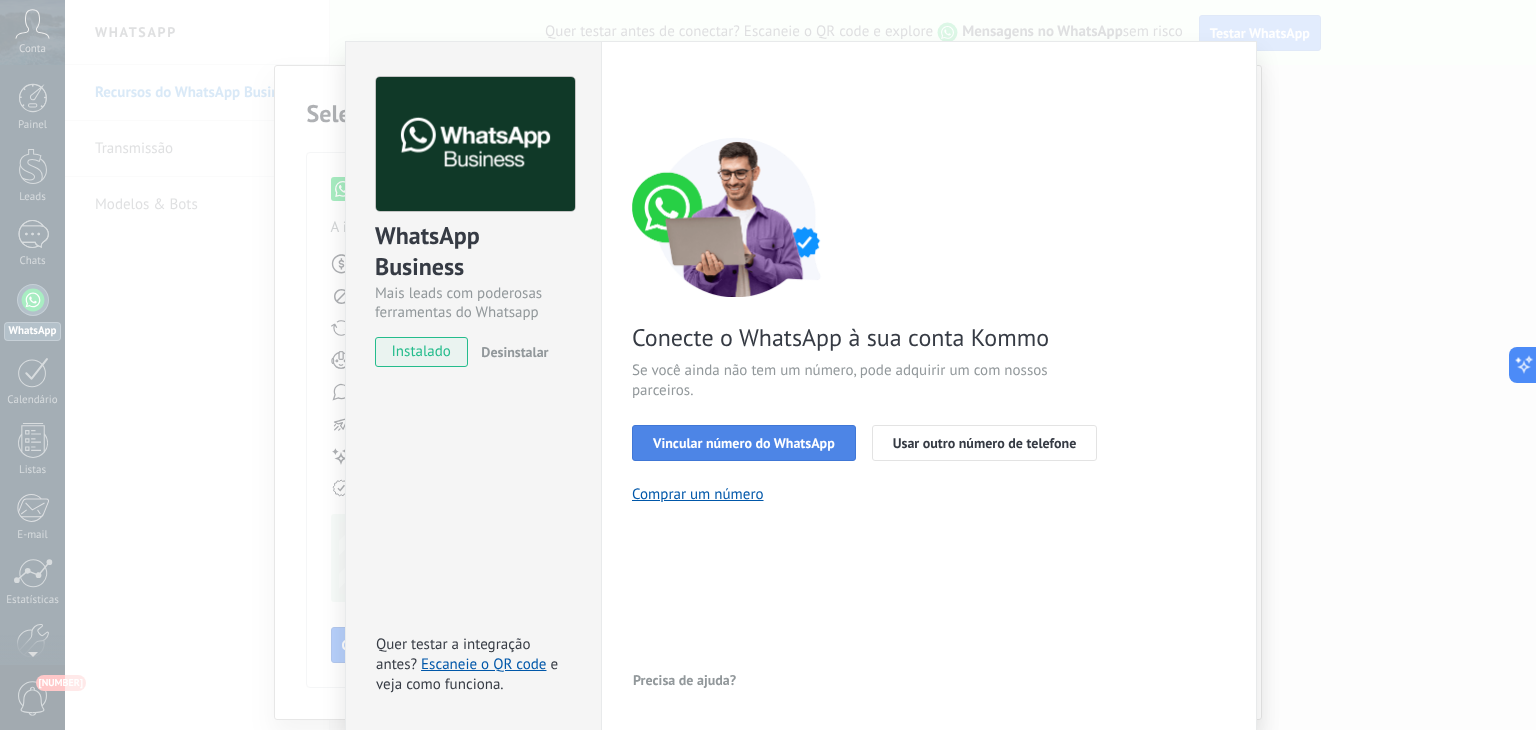 click on "Vincular número do WhatsApp" at bounding box center [744, 443] 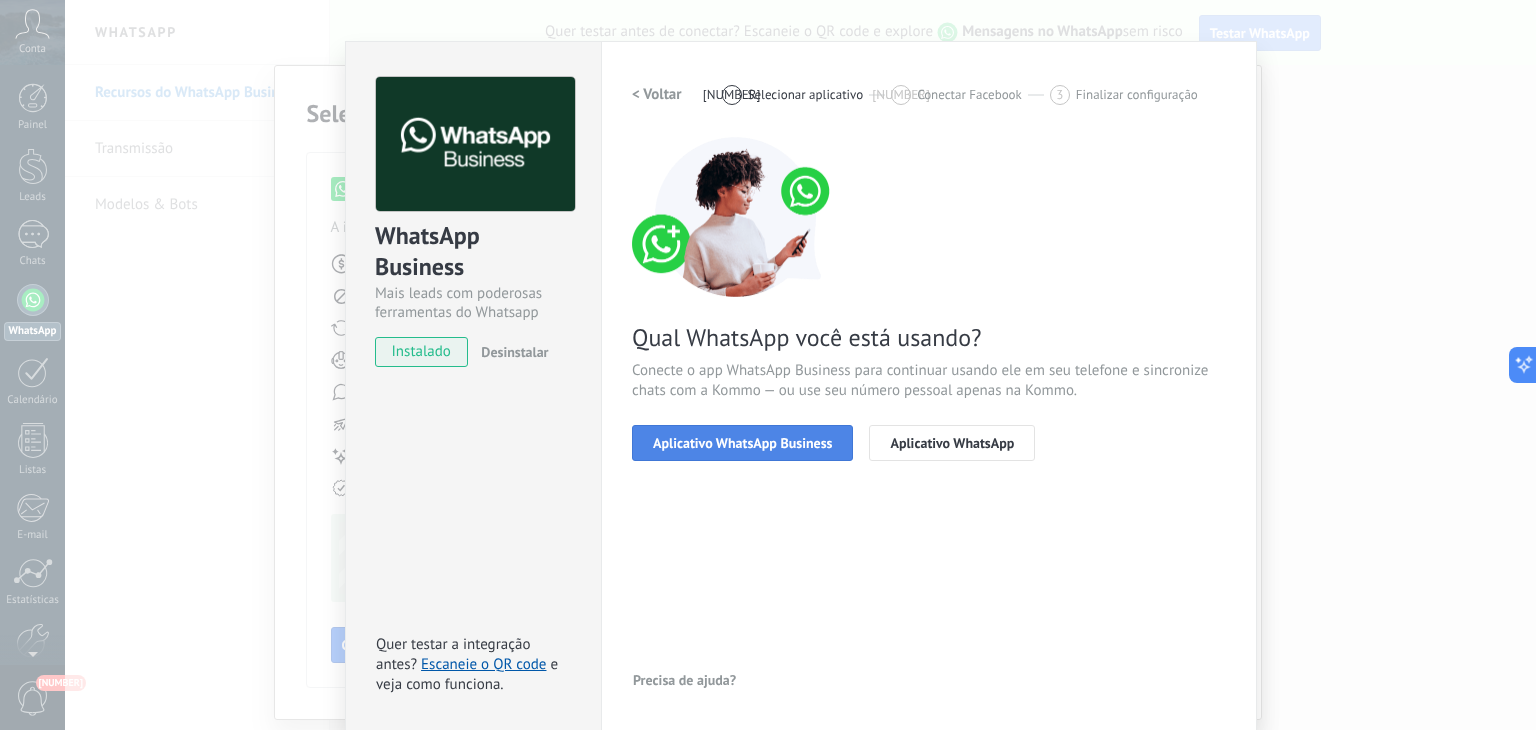 click on "Aplicativo WhatsApp Business" at bounding box center (742, 443) 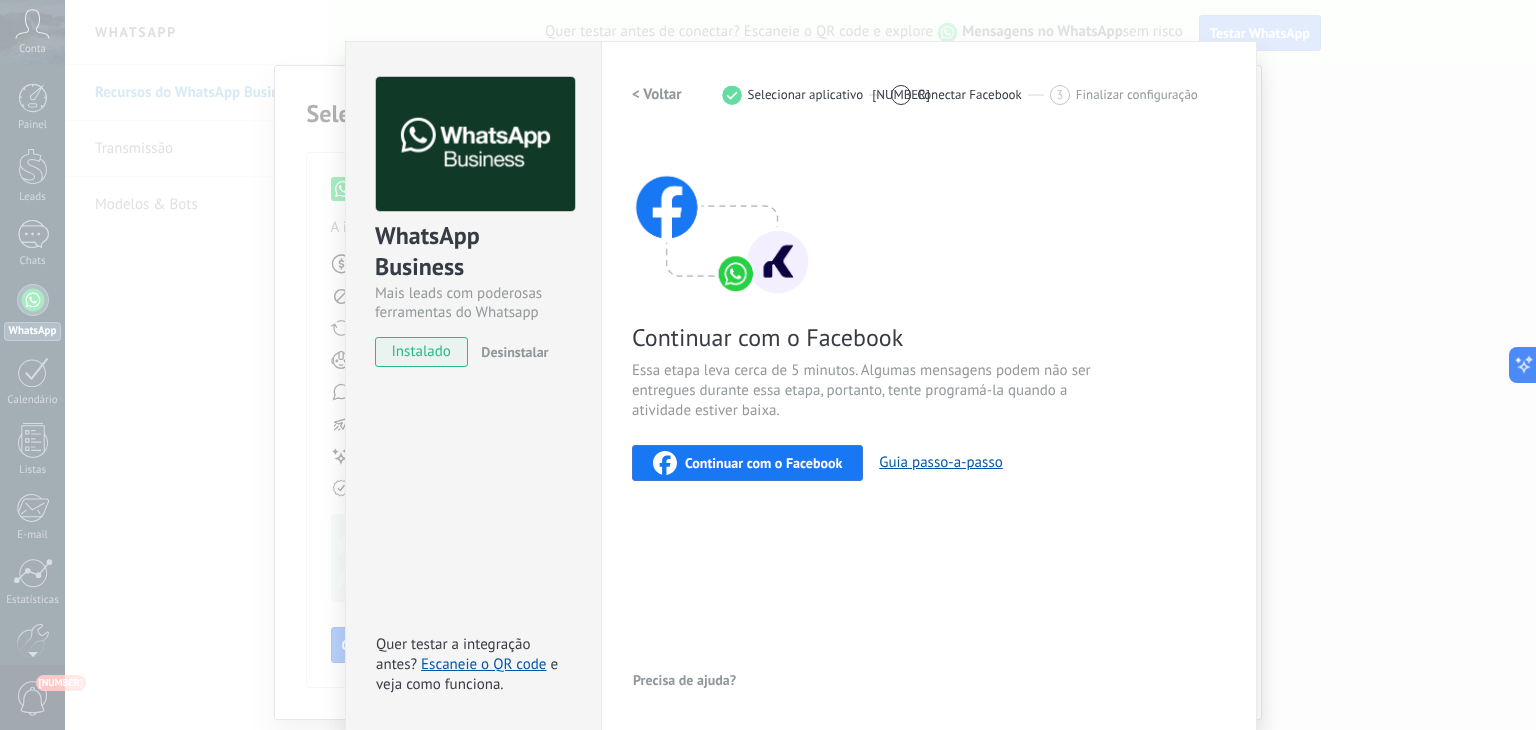 click on "Continuar com o Facebook" at bounding box center (763, 463) 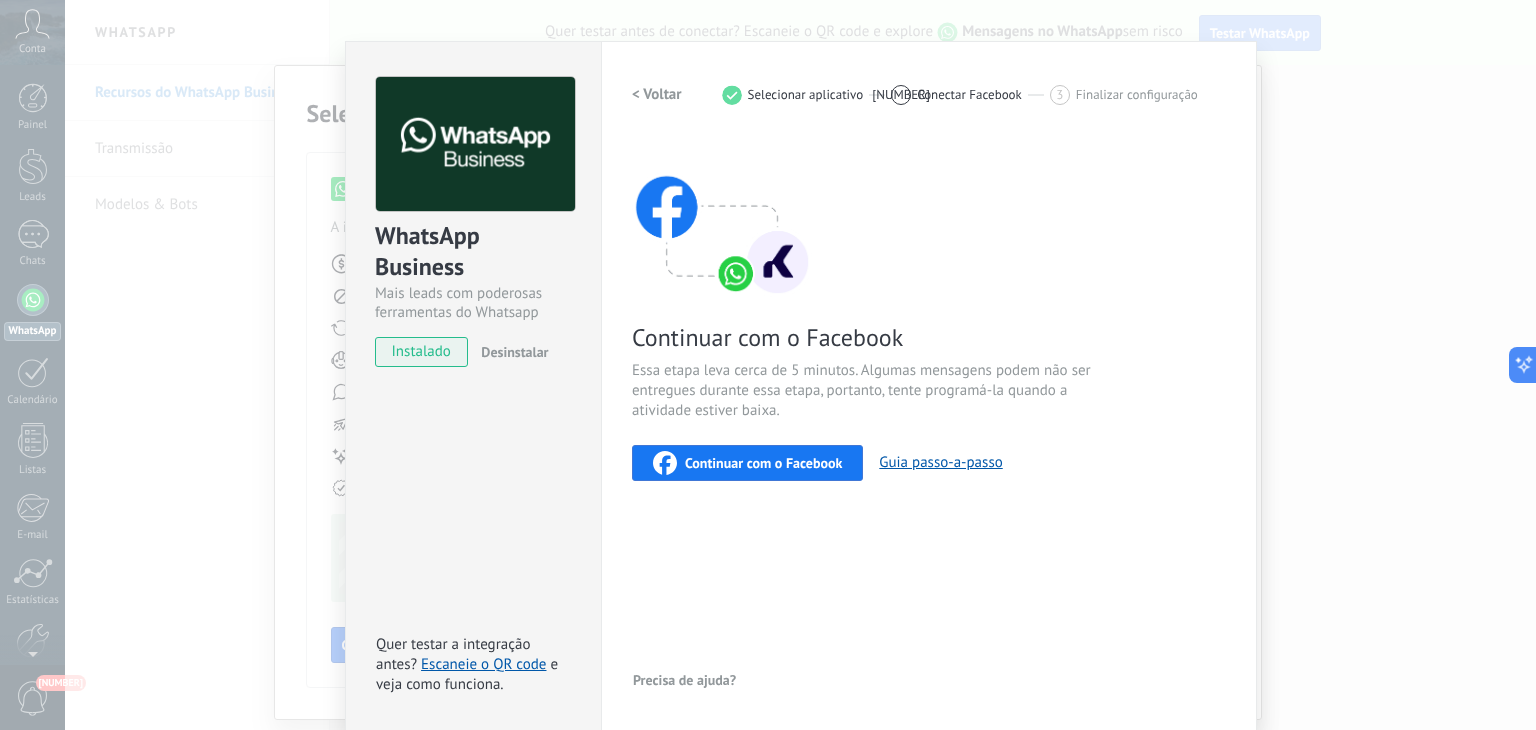 click on "Essa etapa leva cerca de 5 minutos. Algumas mensagens podem não ser entregues durante essa etapa, portanto, tente programá-la quando a atividade estiver baixa." at bounding box center (870, 391) 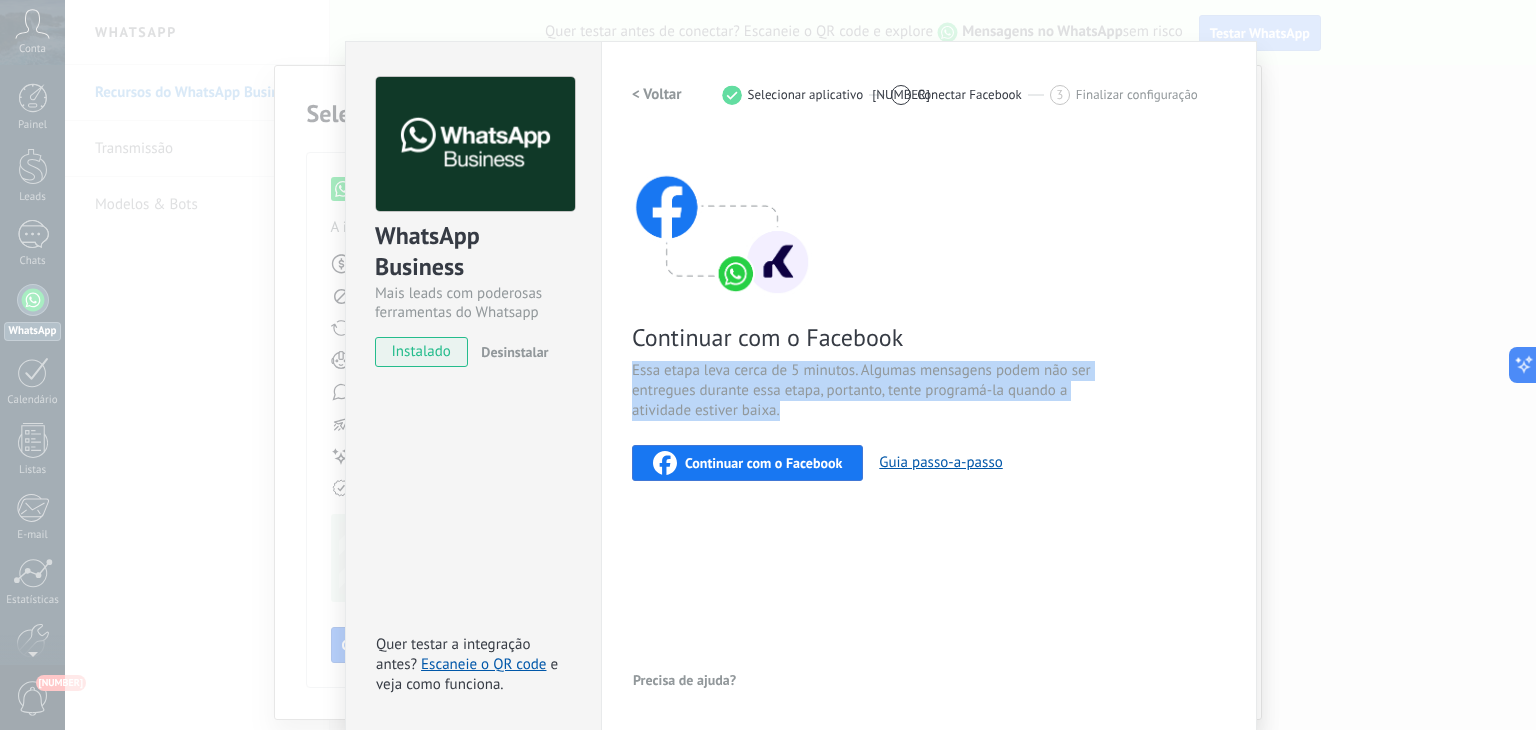 click on "Essa etapa leva cerca de 5 minutos. Algumas mensagens podem não ser entregues durante essa etapa, portanto, tente programá-la quando a atividade estiver baixa." at bounding box center (870, 391) 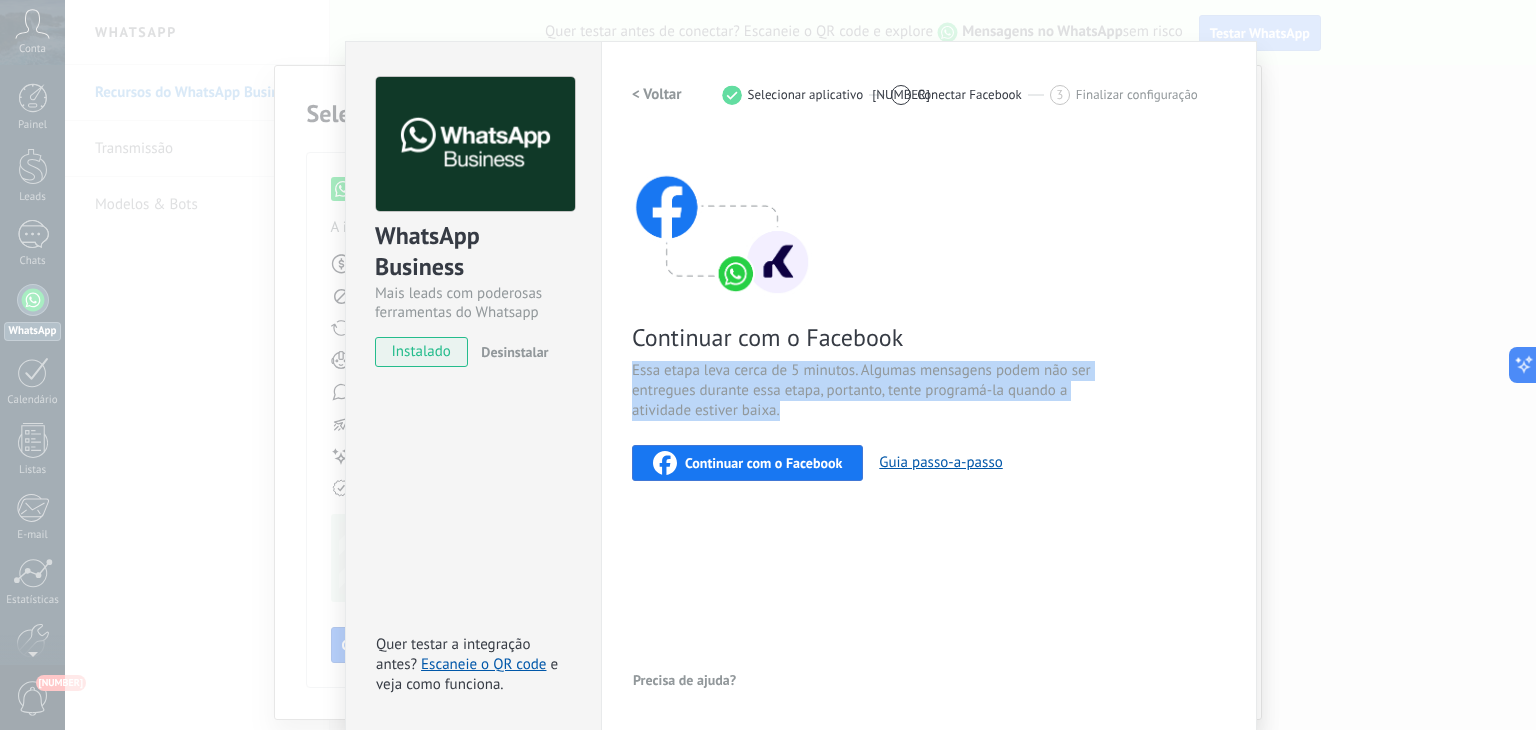 click on "Essa etapa leva cerca de 5 minutos. Algumas mensagens podem não ser entregues durante essa etapa, portanto, tente programá-la quando a atividade estiver baixa." at bounding box center [870, 391] 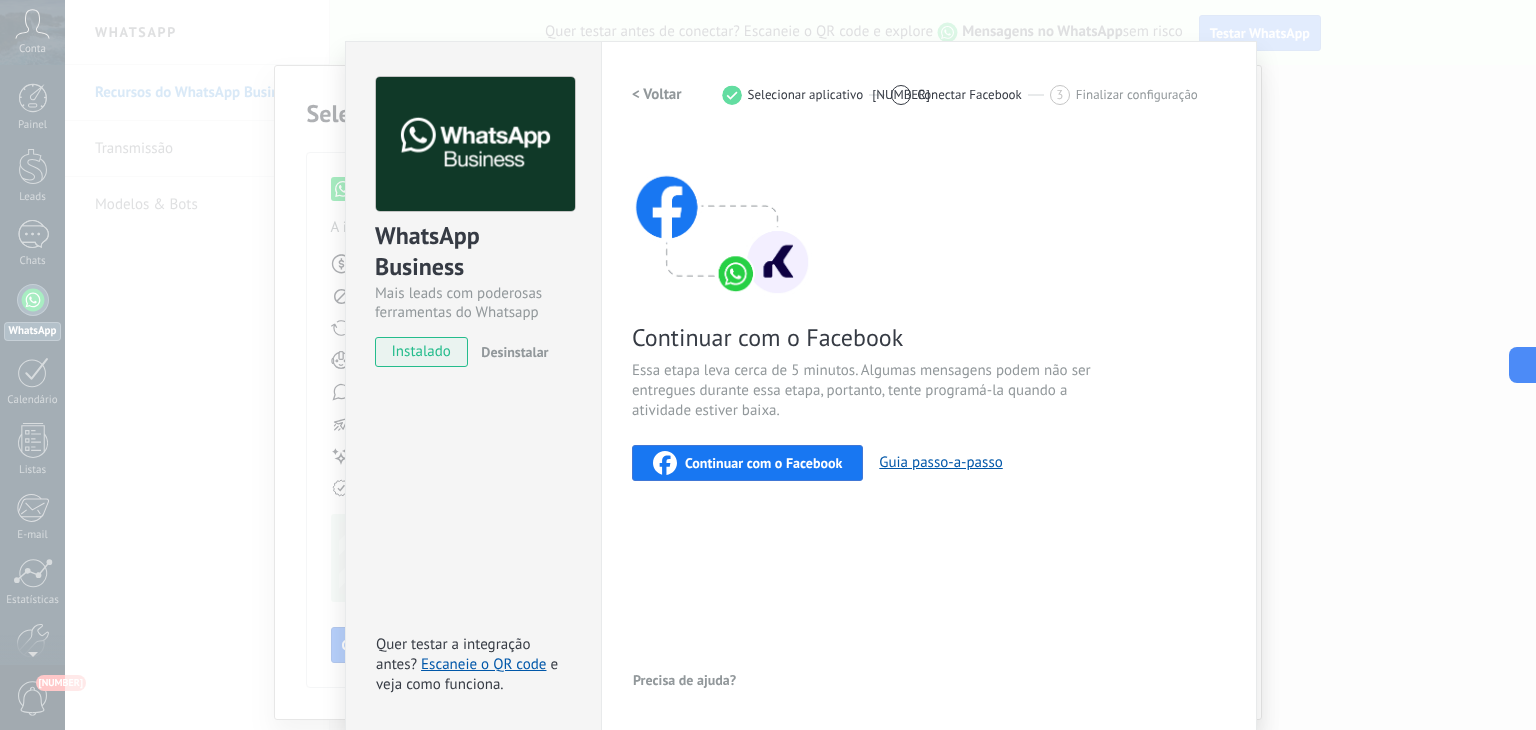 click on "Continuar com o Facebook" at bounding box center (763, 463) 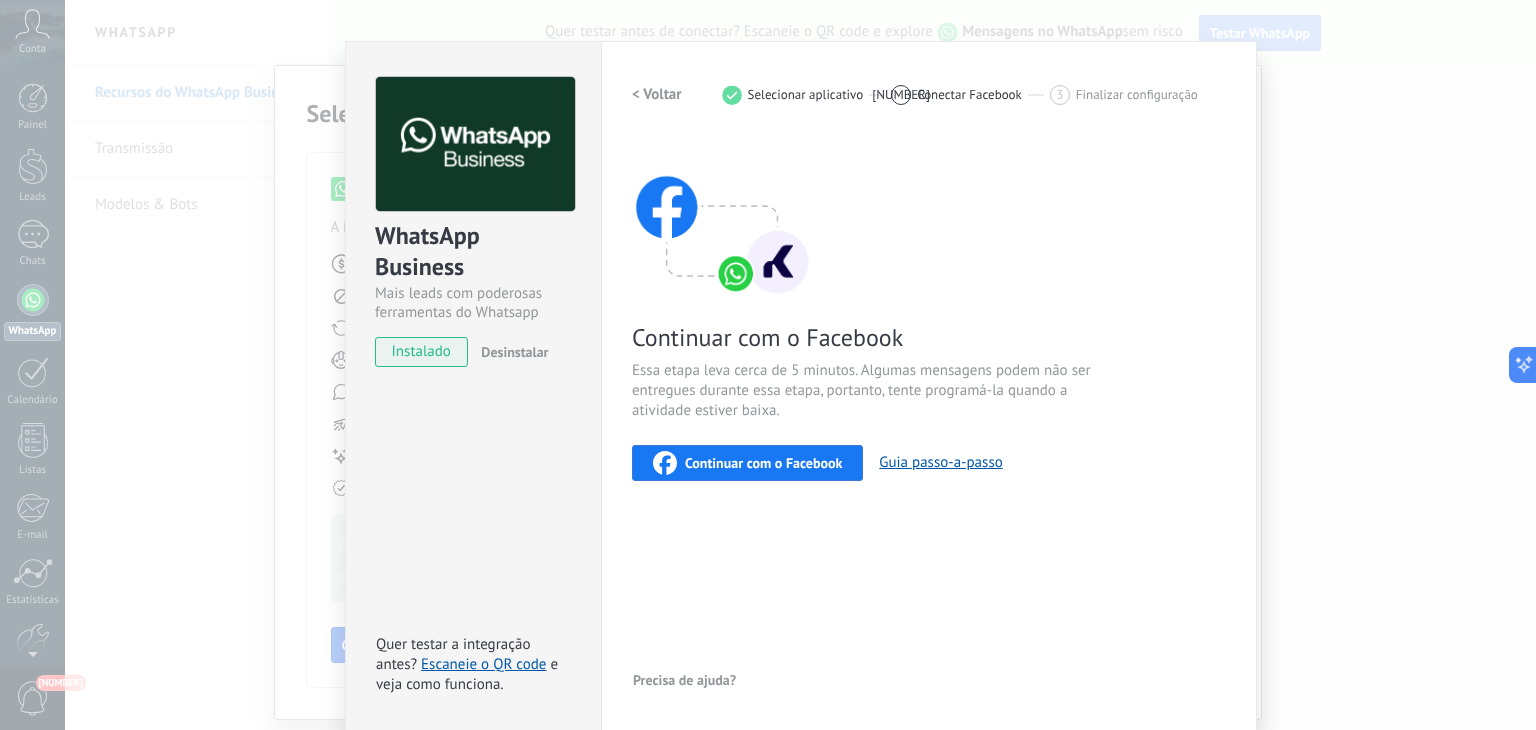 click on "Continuar com o Facebook" at bounding box center [763, 463] 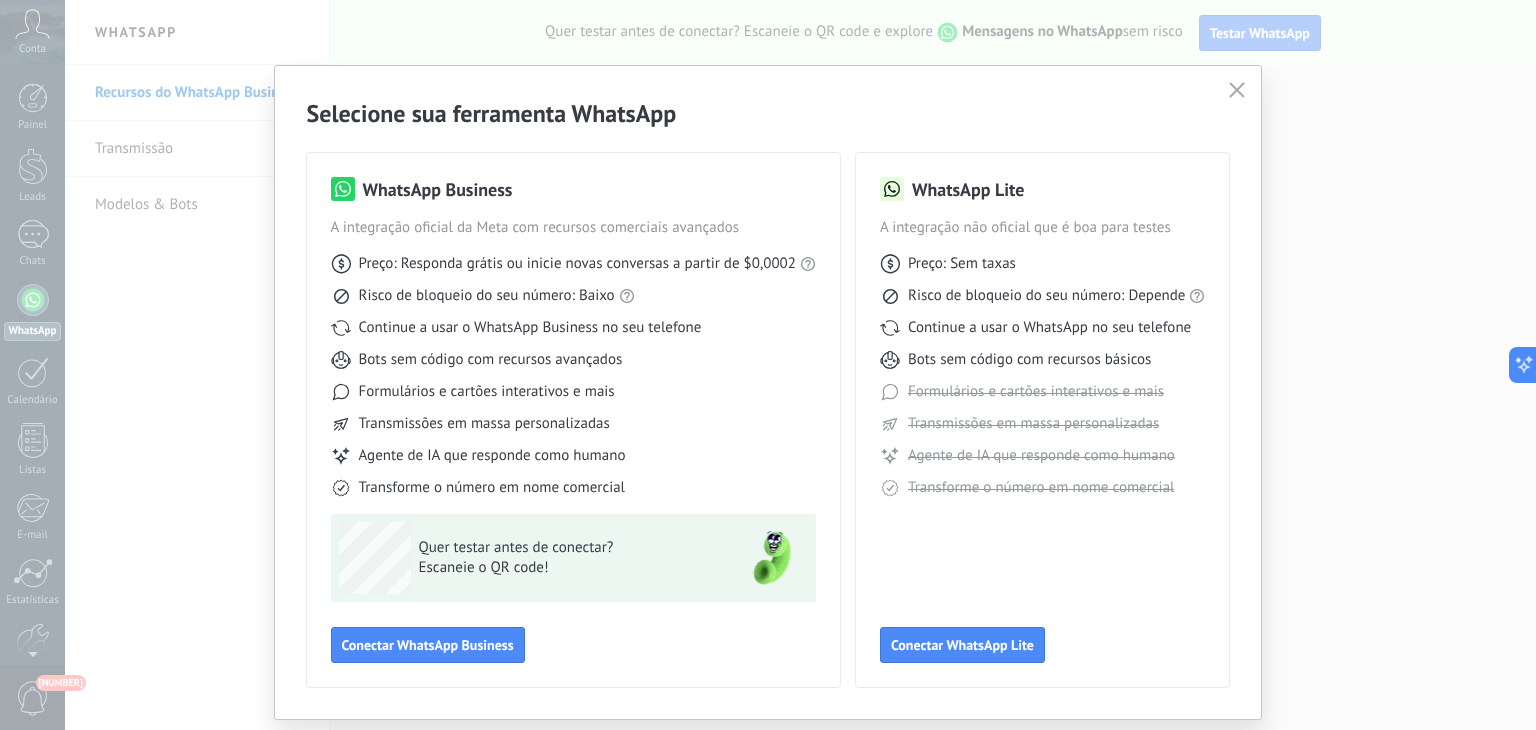 scroll, scrollTop: 0, scrollLeft: 0, axis: both 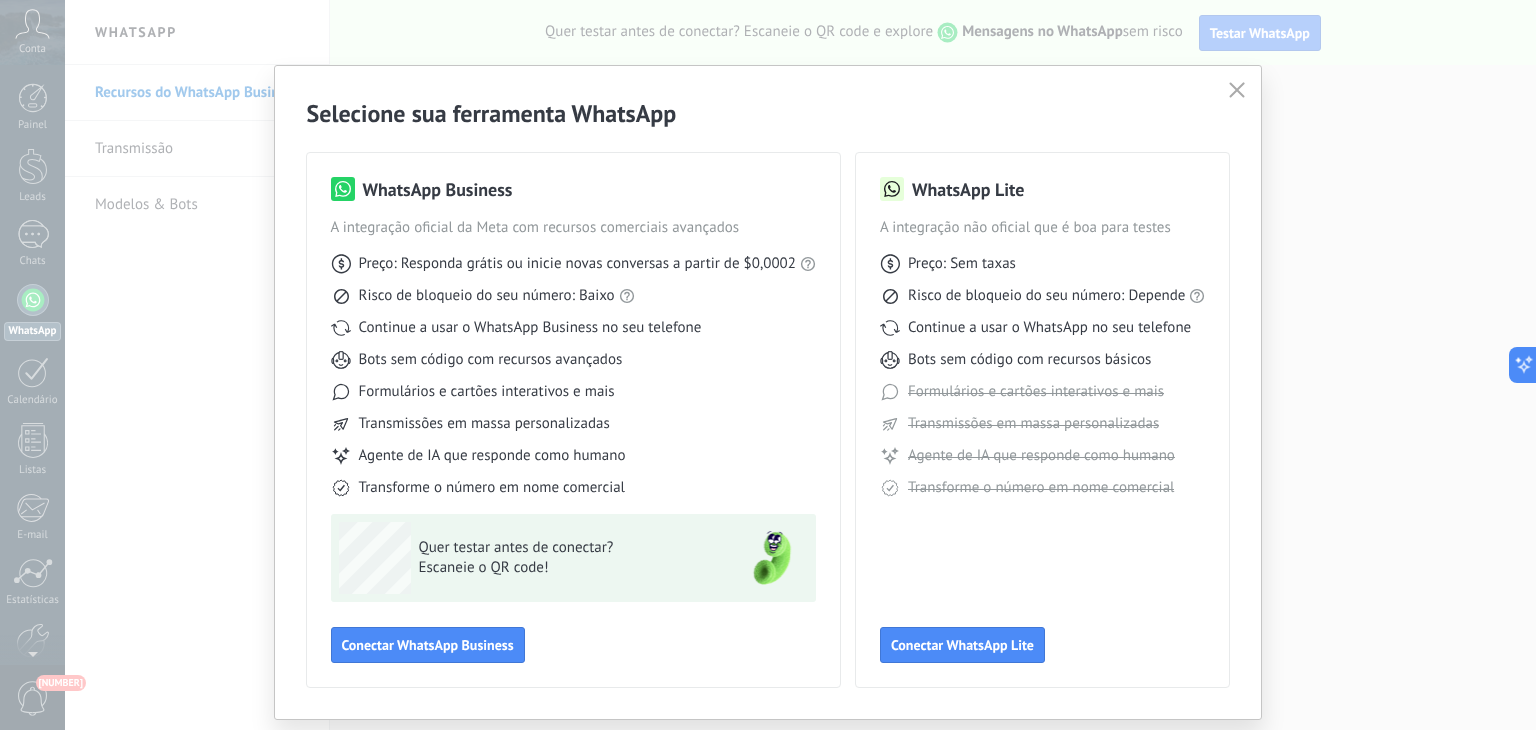 click at bounding box center [1237, 91] 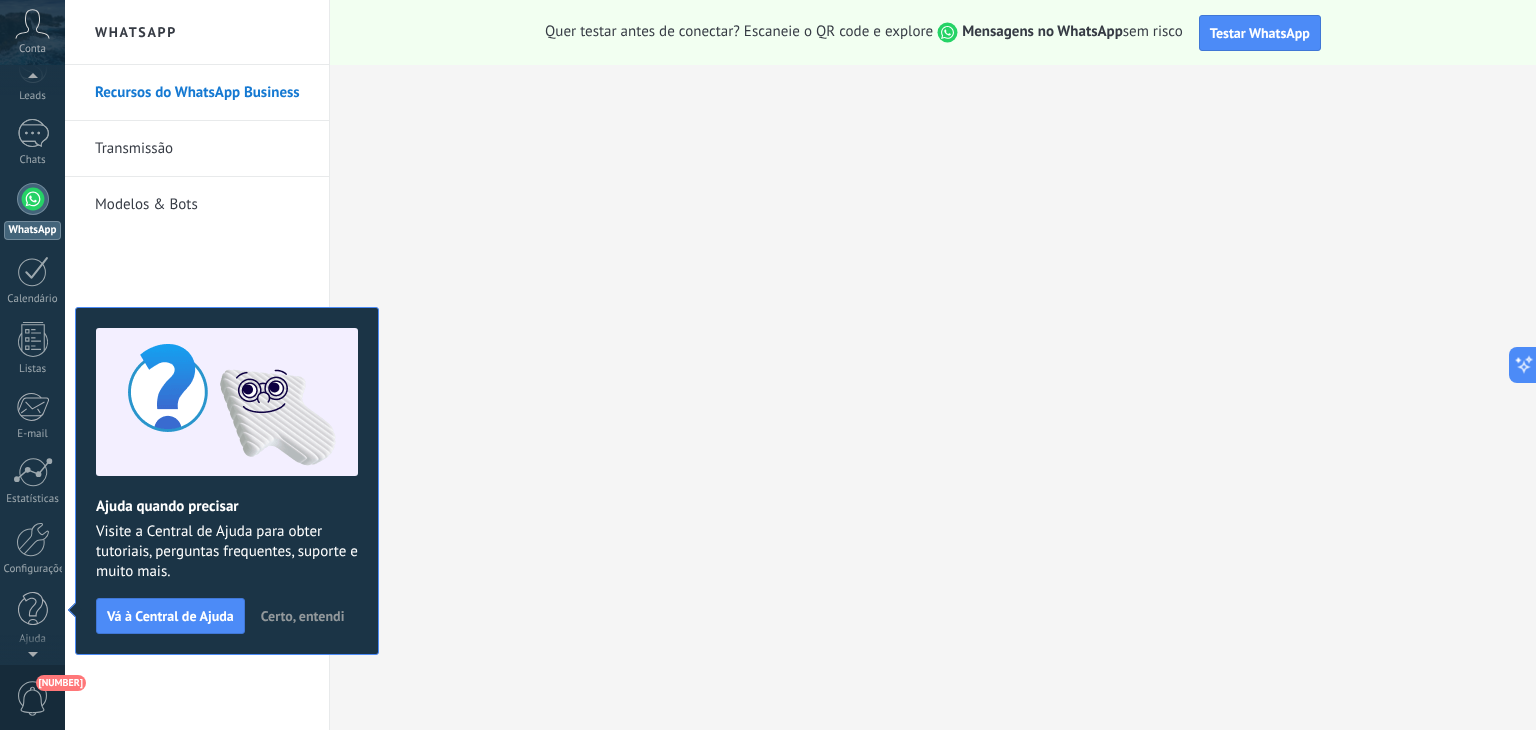 scroll, scrollTop: 0, scrollLeft: 0, axis: both 